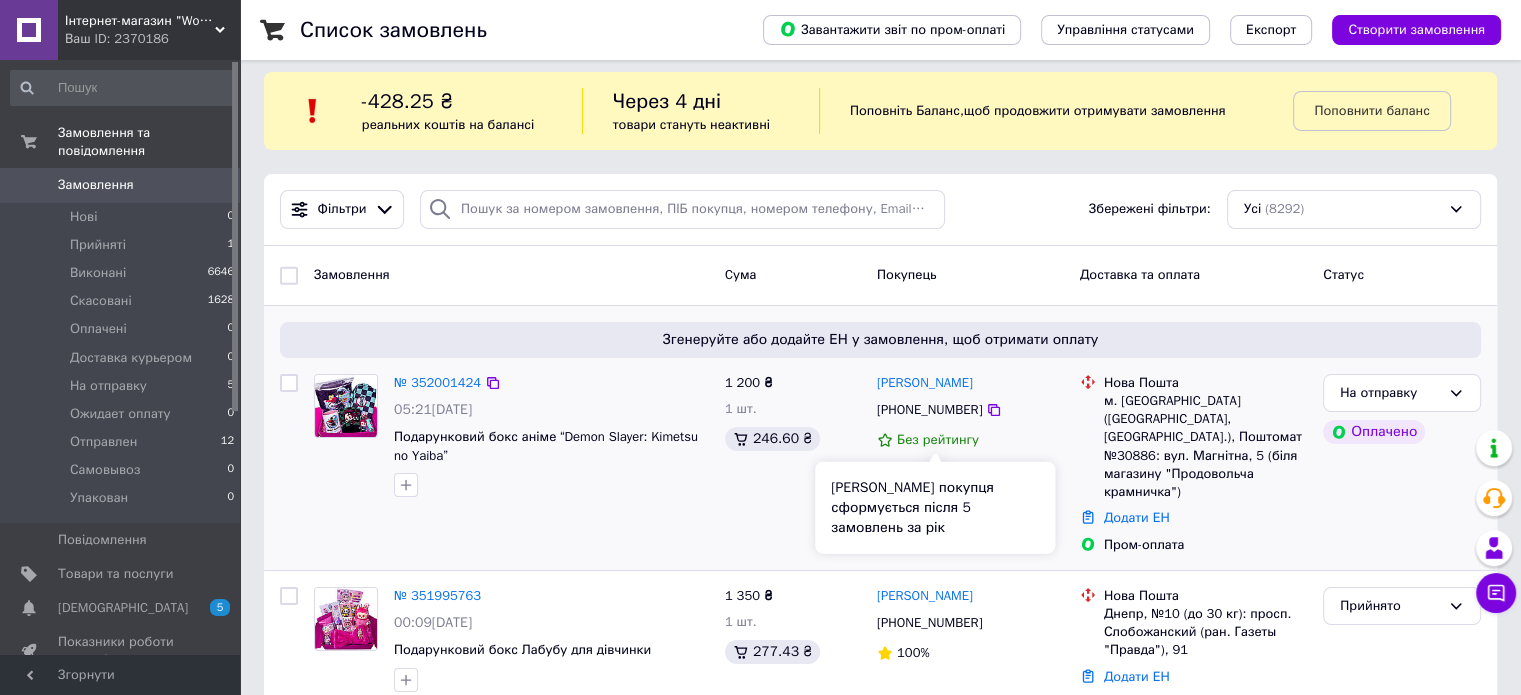 scroll, scrollTop: 100, scrollLeft: 0, axis: vertical 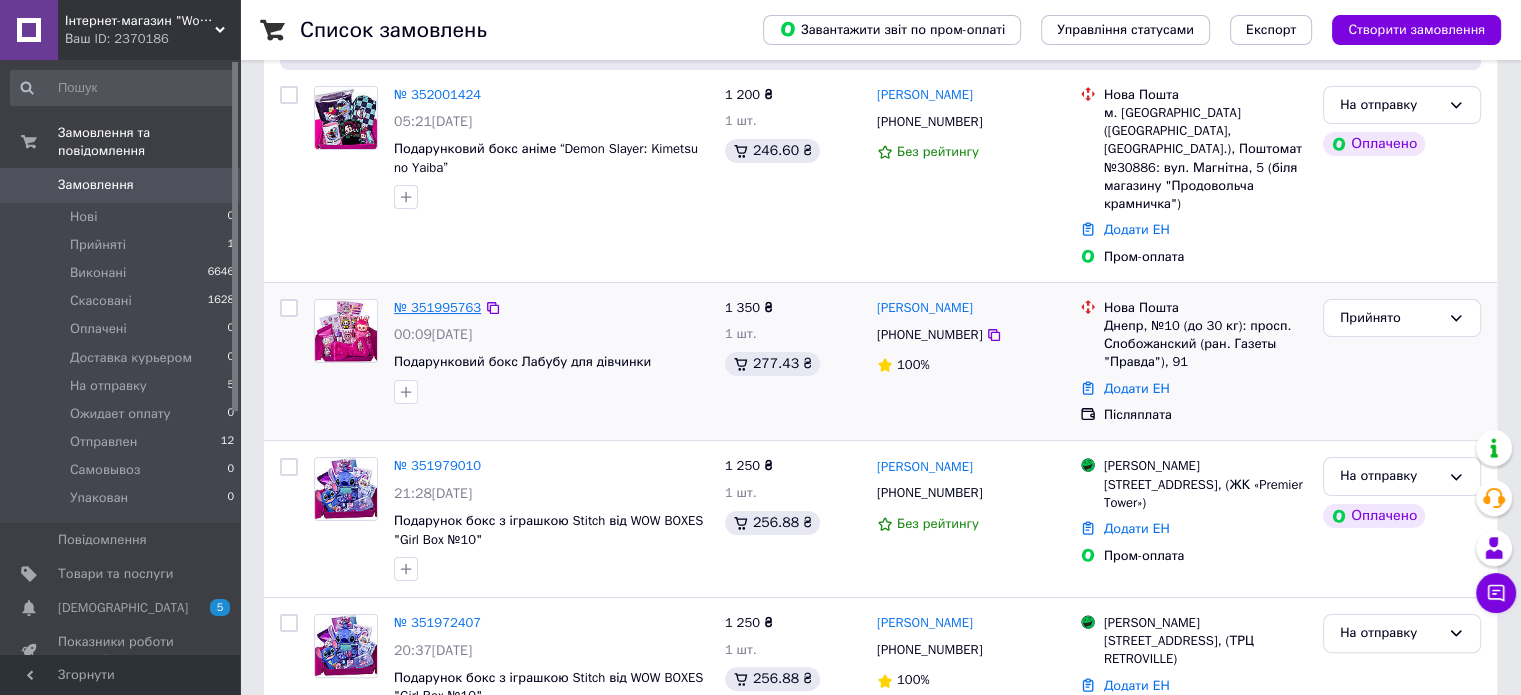 click on "№ 351995763" at bounding box center [437, 307] 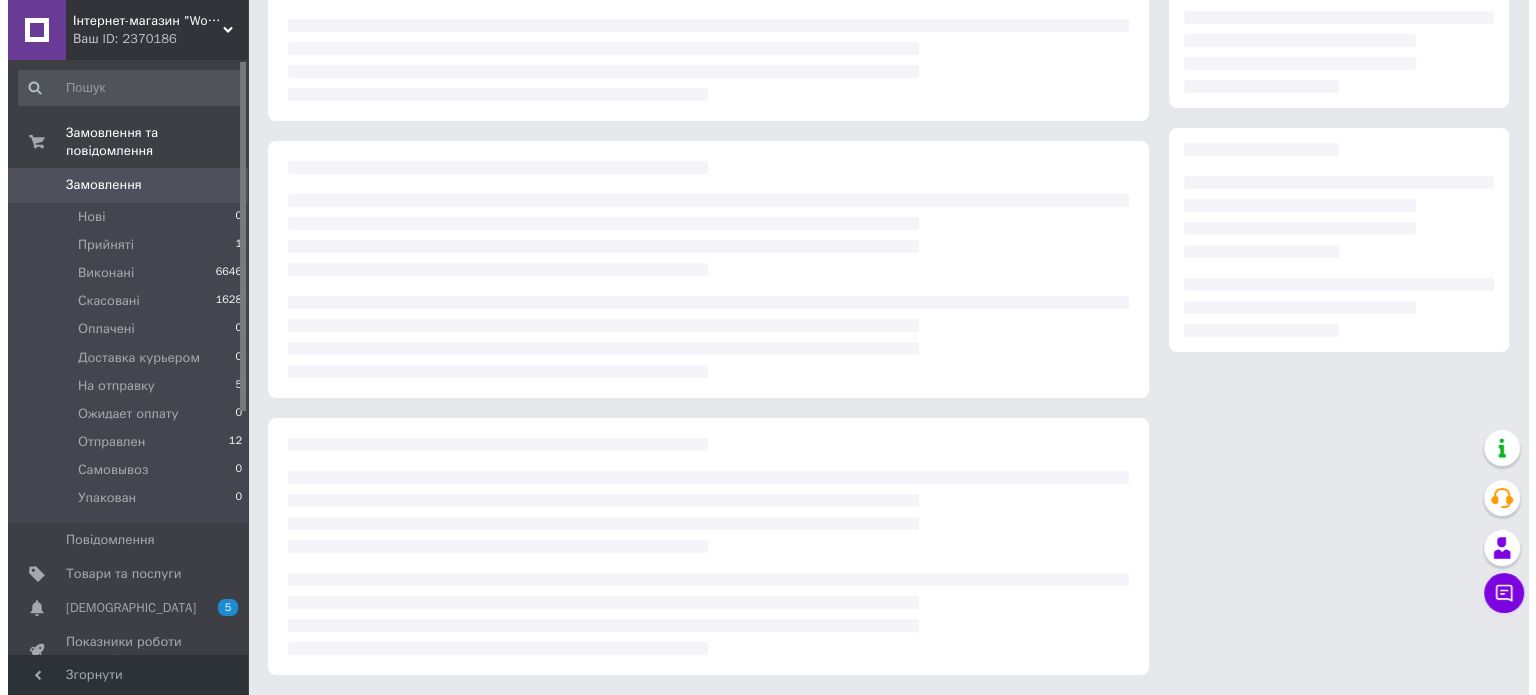 scroll, scrollTop: 0, scrollLeft: 0, axis: both 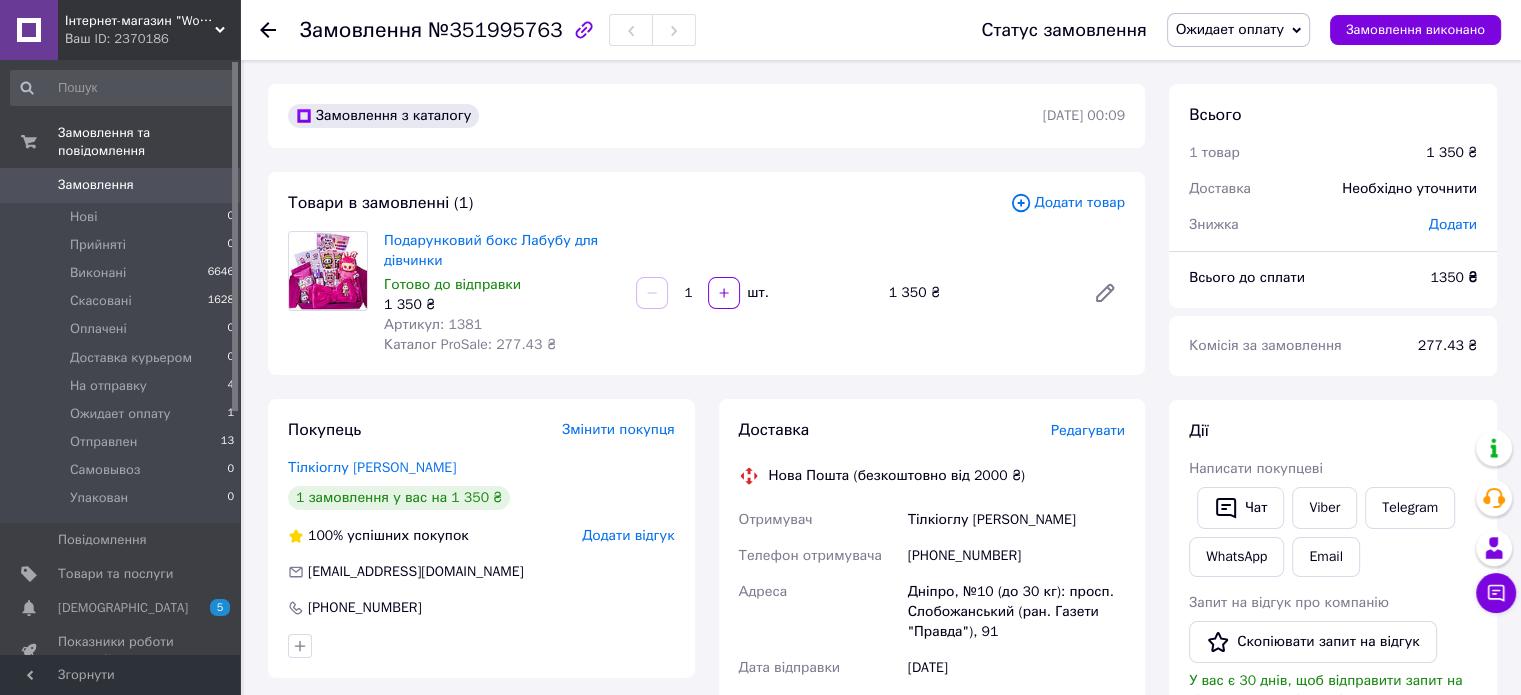 click on "Редагувати" at bounding box center [1088, 430] 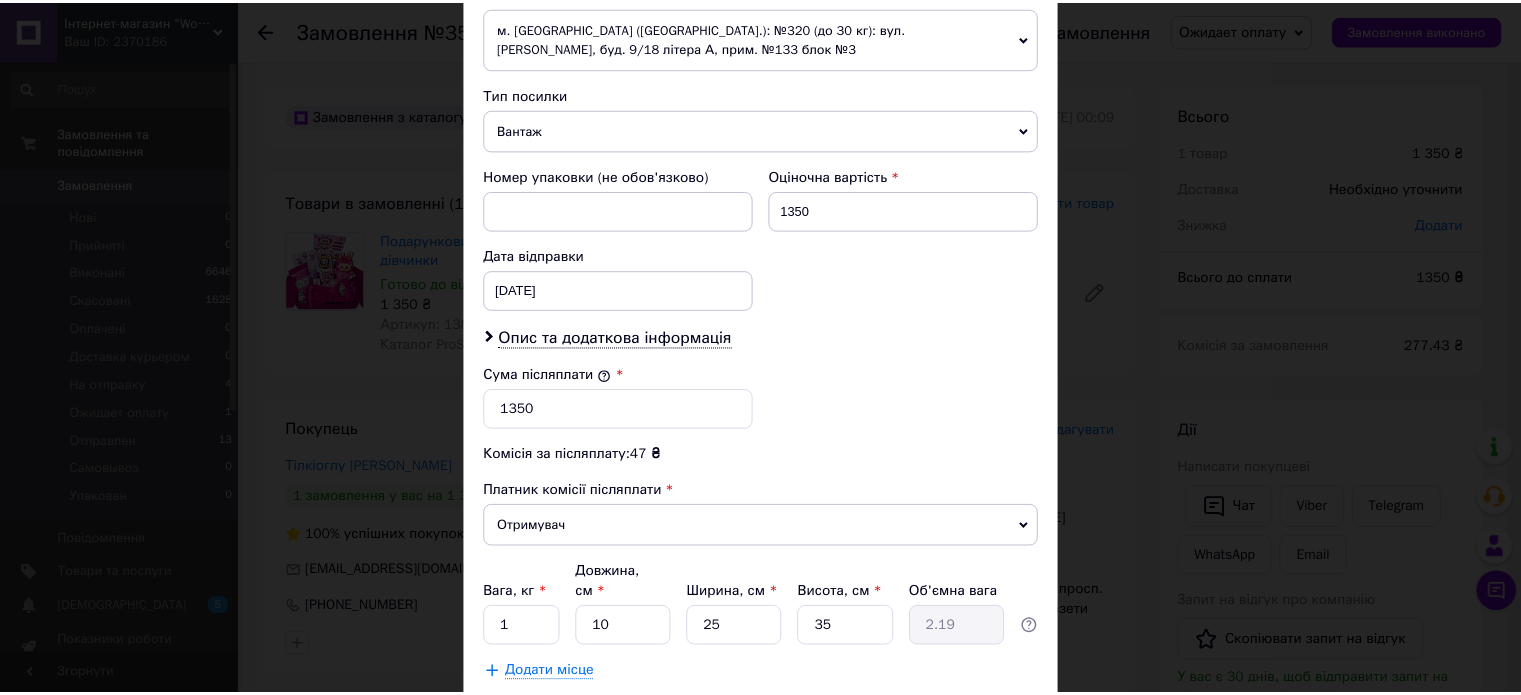 scroll, scrollTop: 844, scrollLeft: 0, axis: vertical 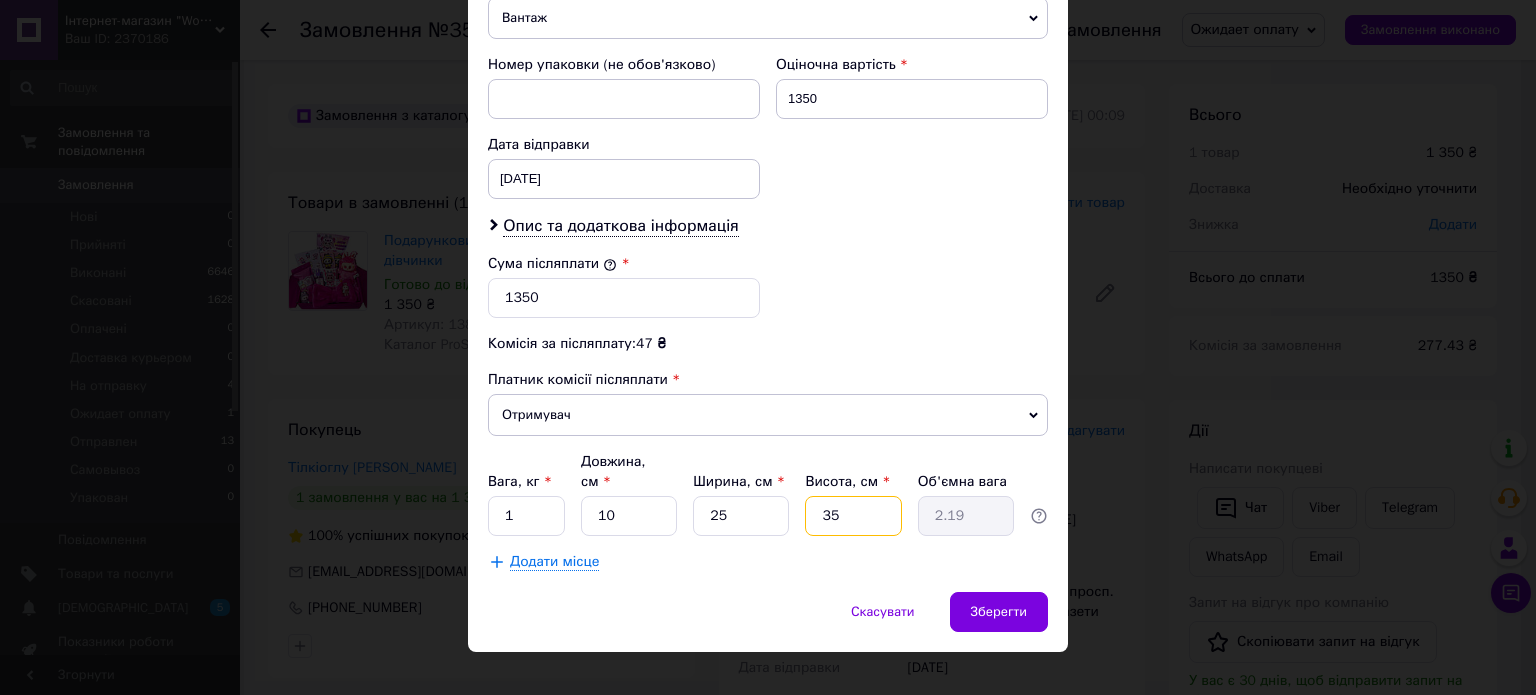drag, startPoint x: 830, startPoint y: 486, endPoint x: 864, endPoint y: 498, distance: 36.05551 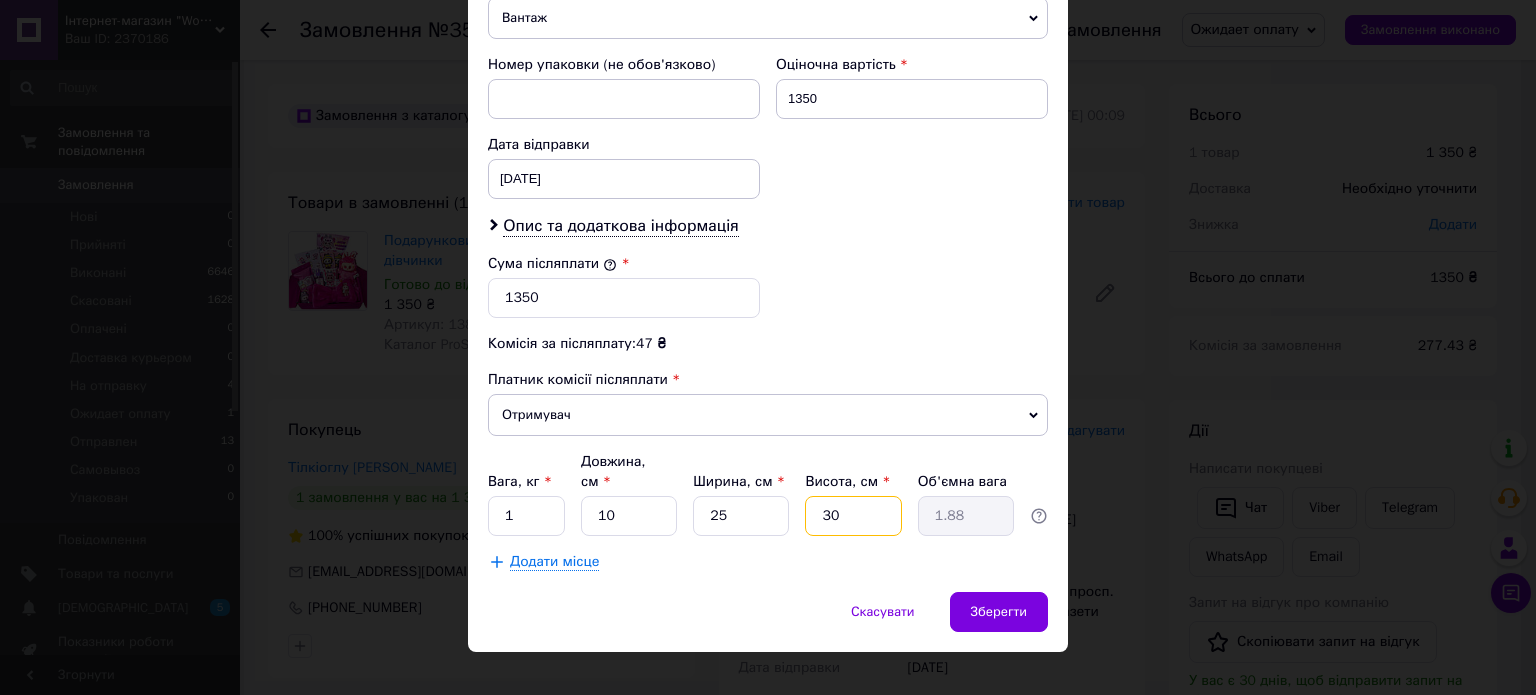 type on "30" 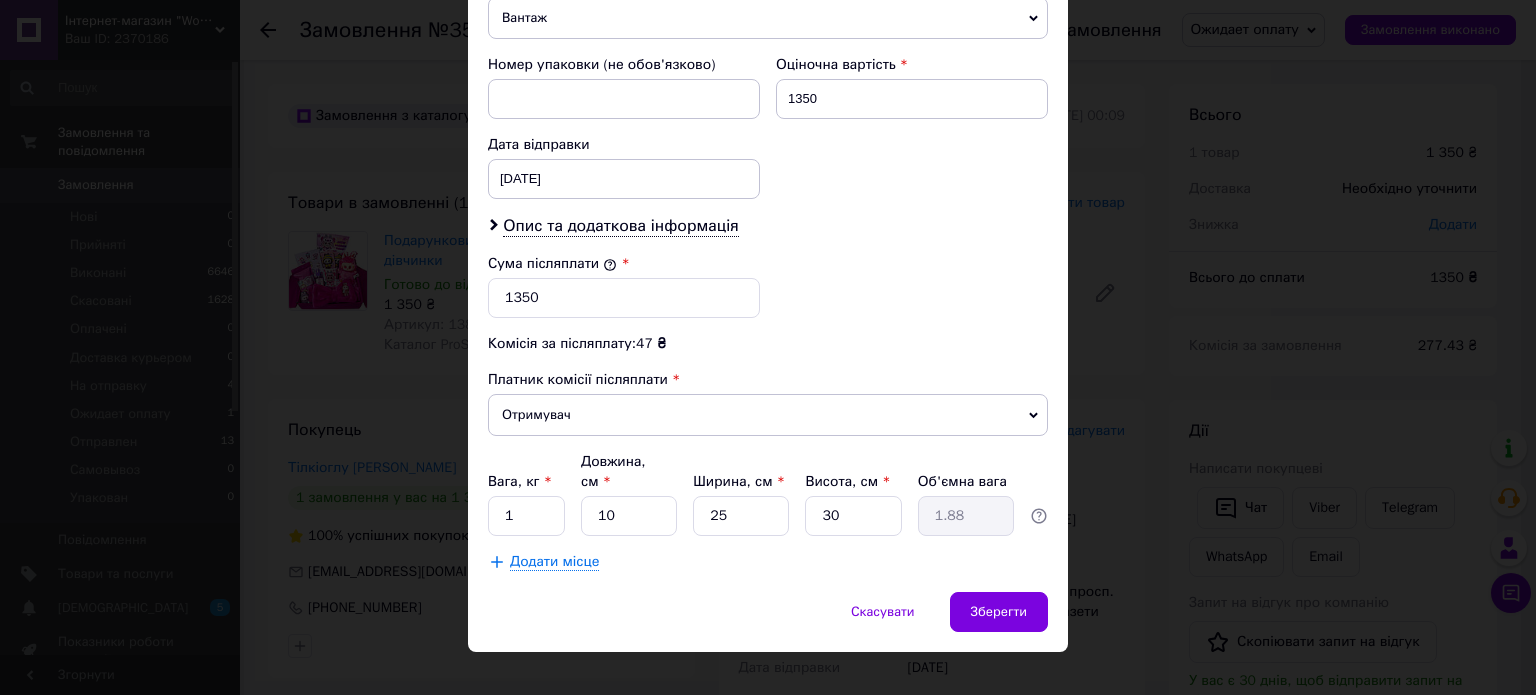 click on "Додати місце" at bounding box center (768, 562) 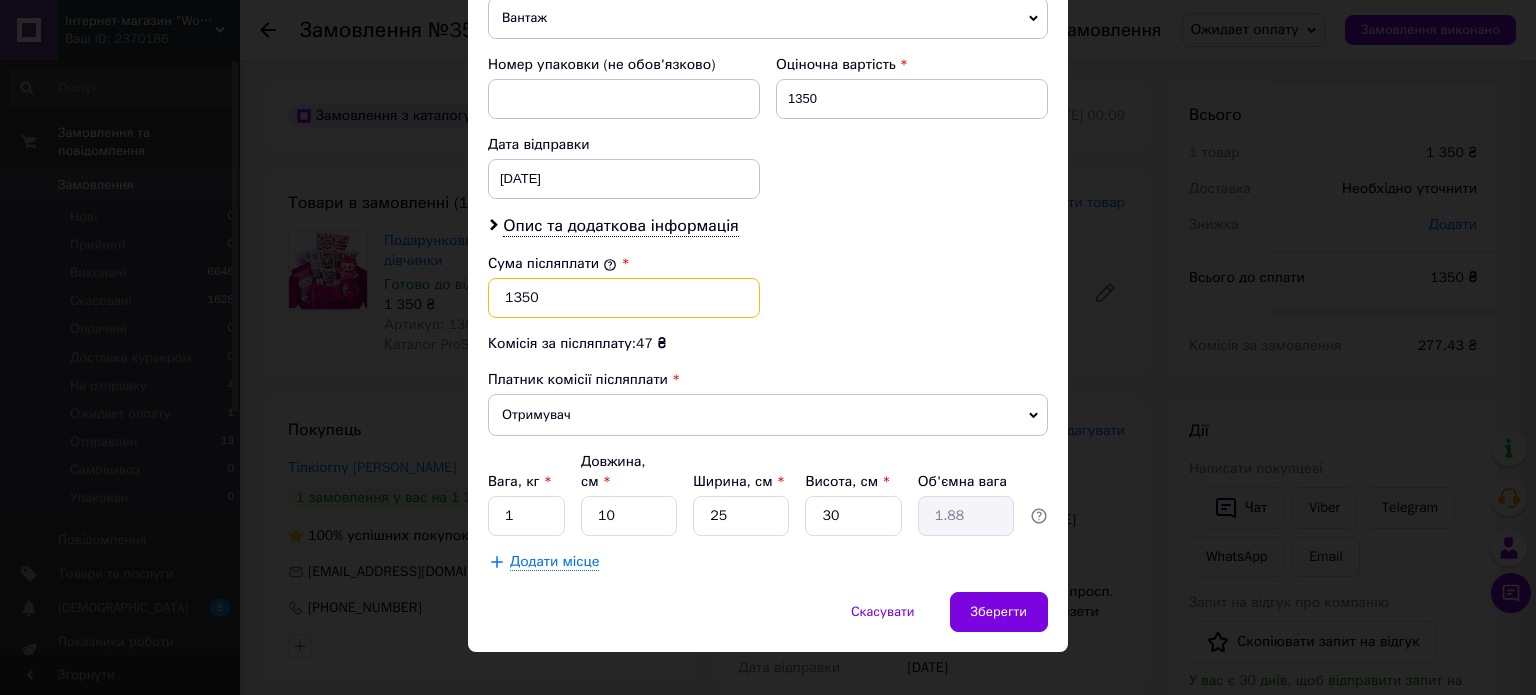 click on "1350" at bounding box center (624, 298) 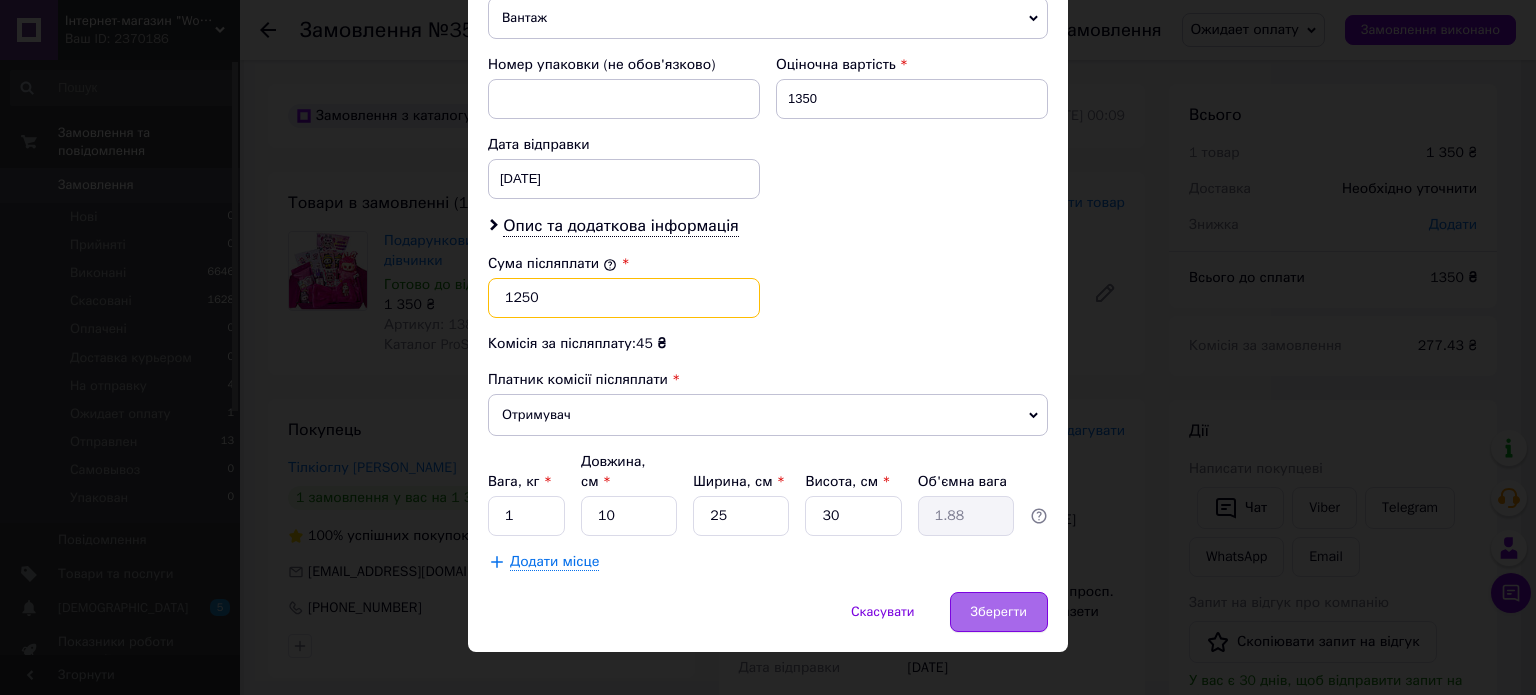 type on "1250" 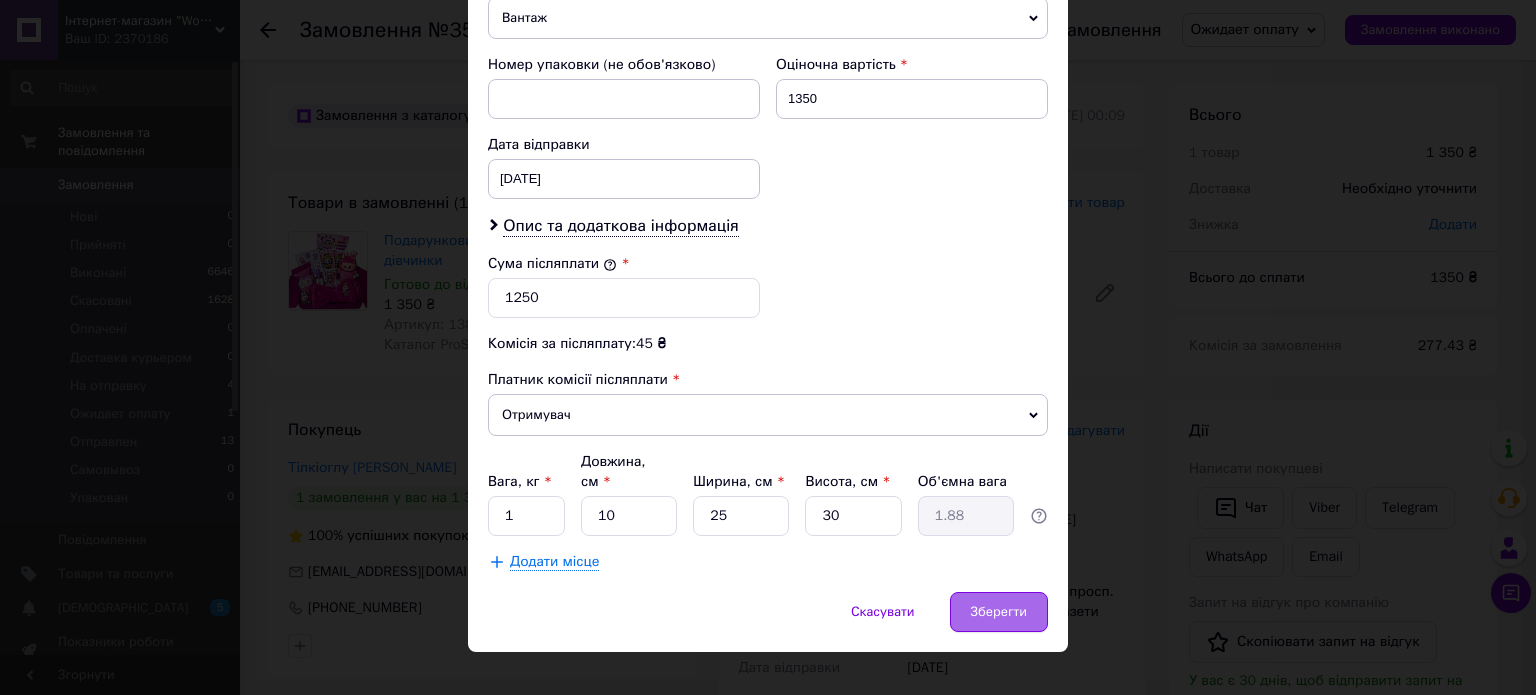 click on "Зберегти" at bounding box center (999, 612) 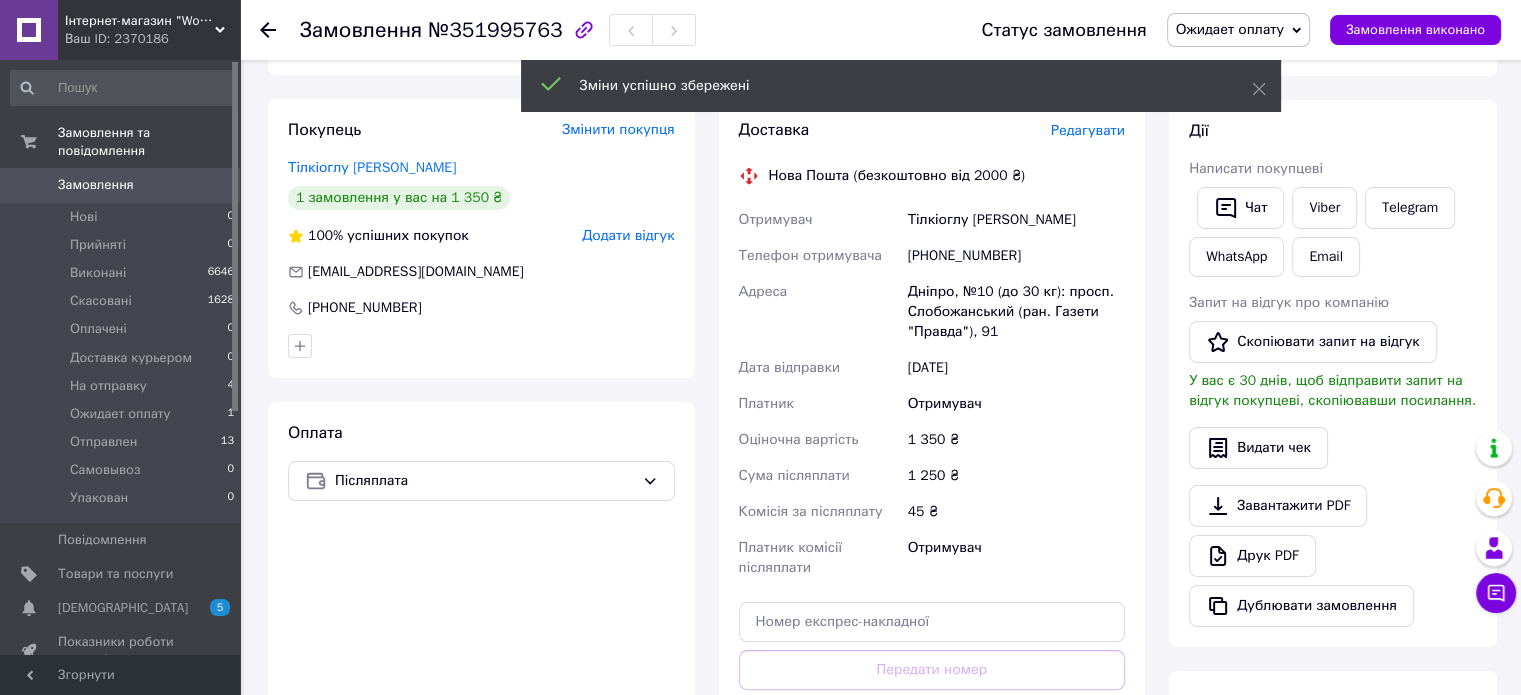scroll, scrollTop: 600, scrollLeft: 0, axis: vertical 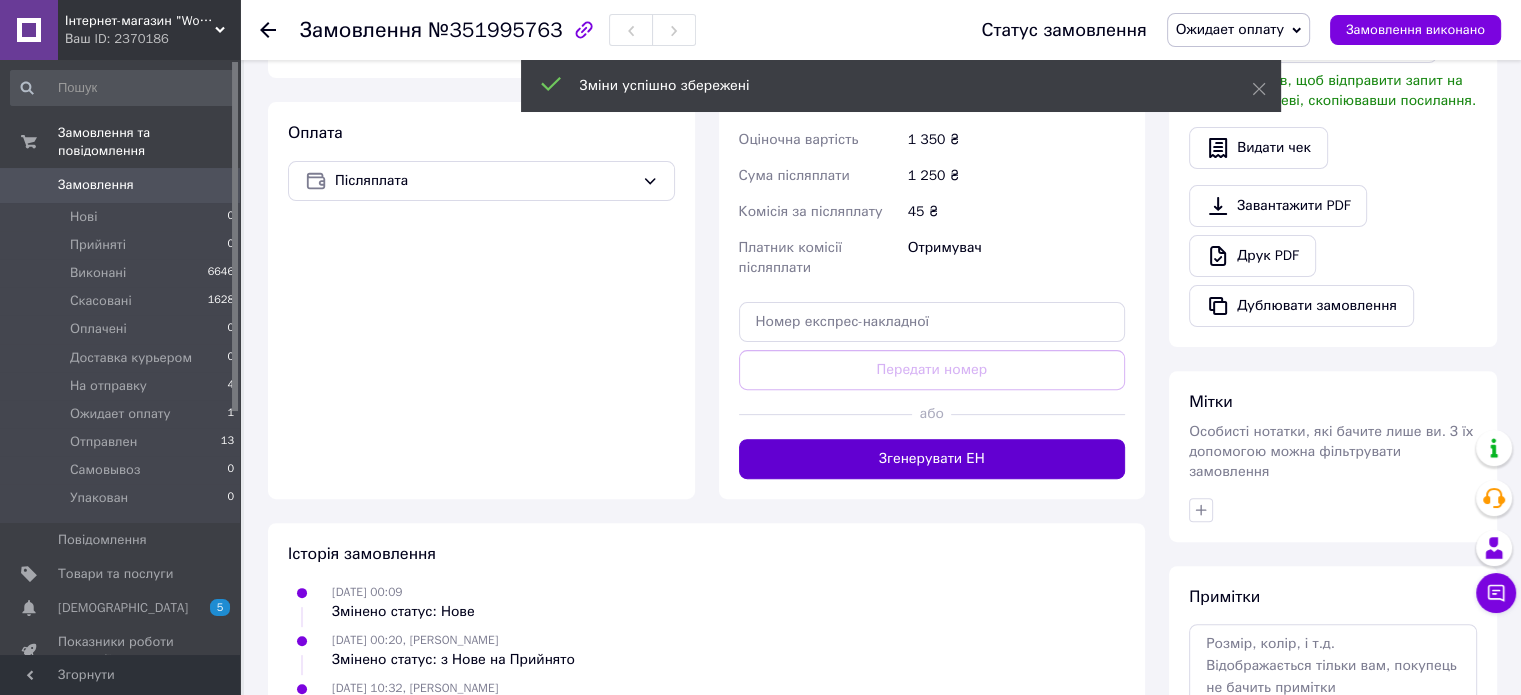 click on "Згенерувати ЕН" at bounding box center [932, 459] 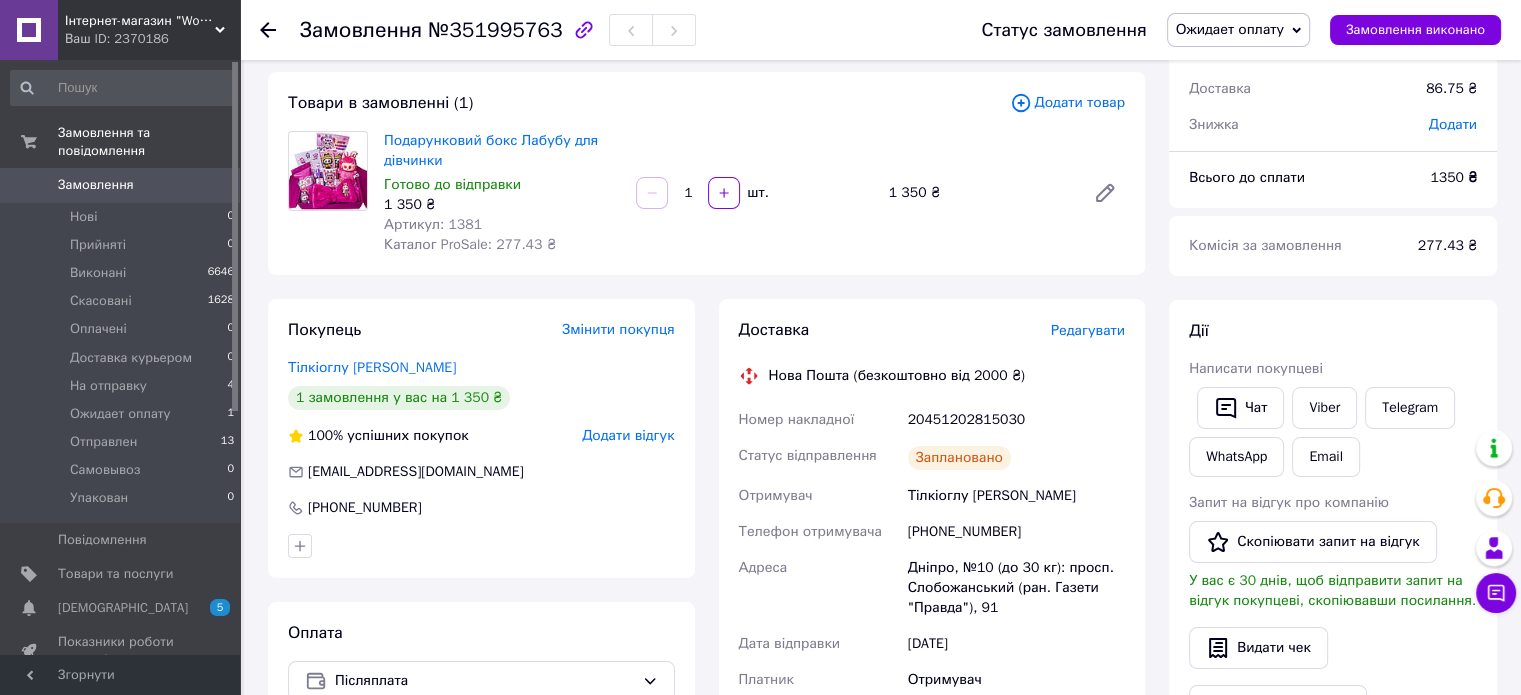 scroll, scrollTop: 0, scrollLeft: 0, axis: both 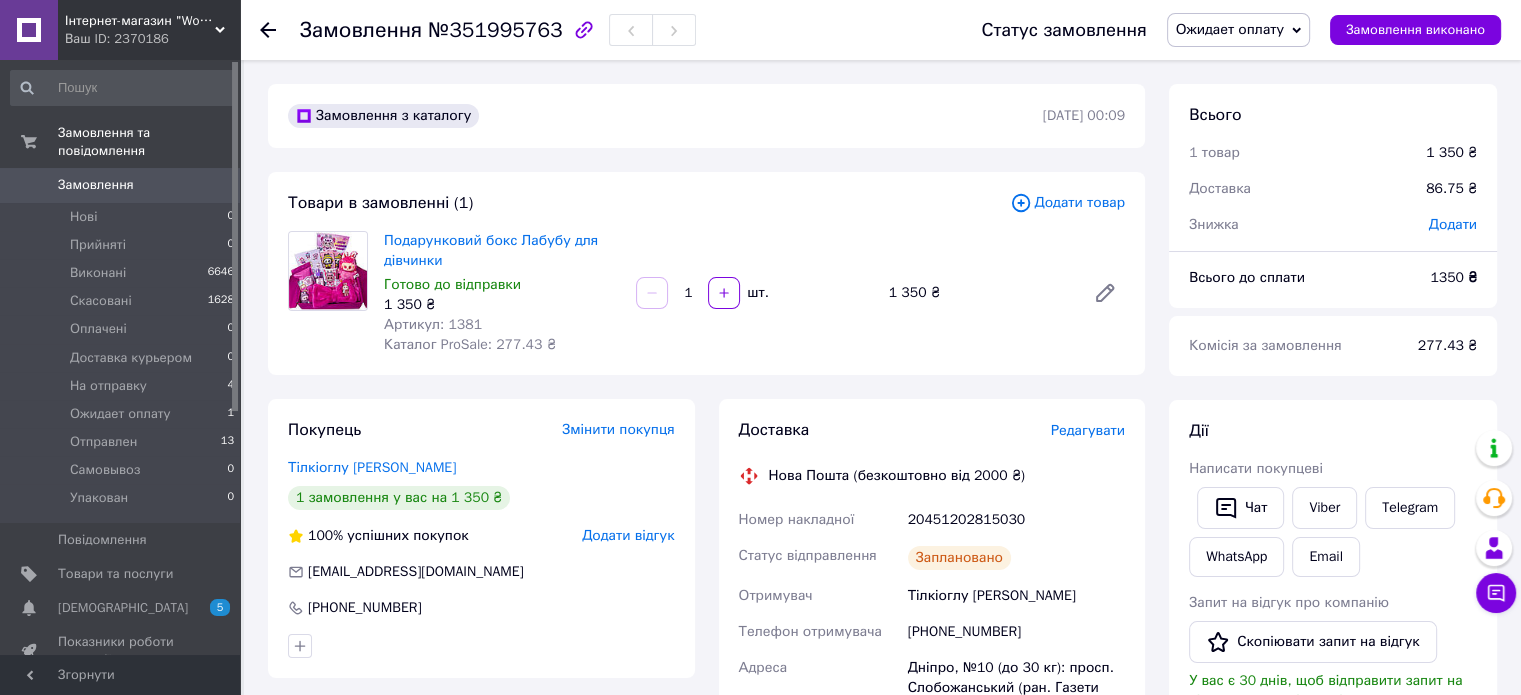 click on "Замовлення" at bounding box center (96, 185) 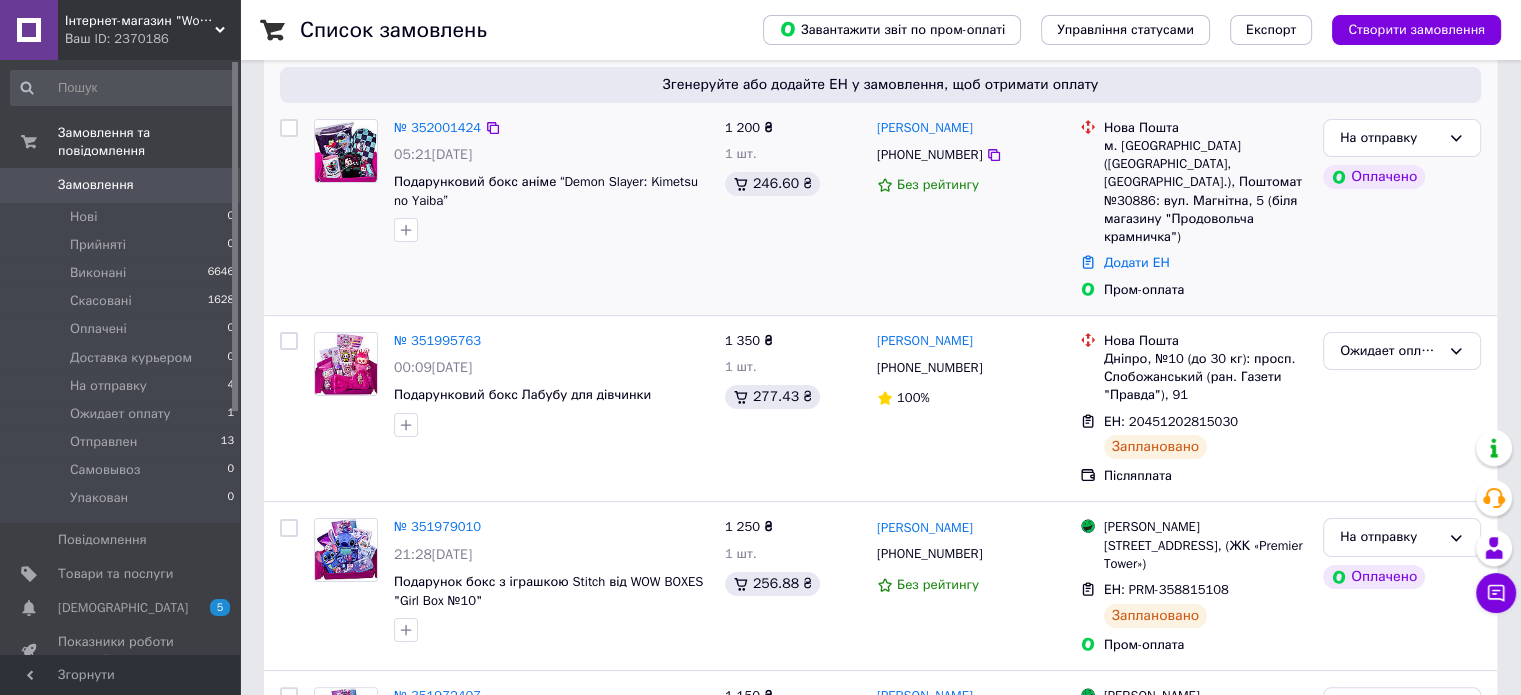 scroll, scrollTop: 400, scrollLeft: 0, axis: vertical 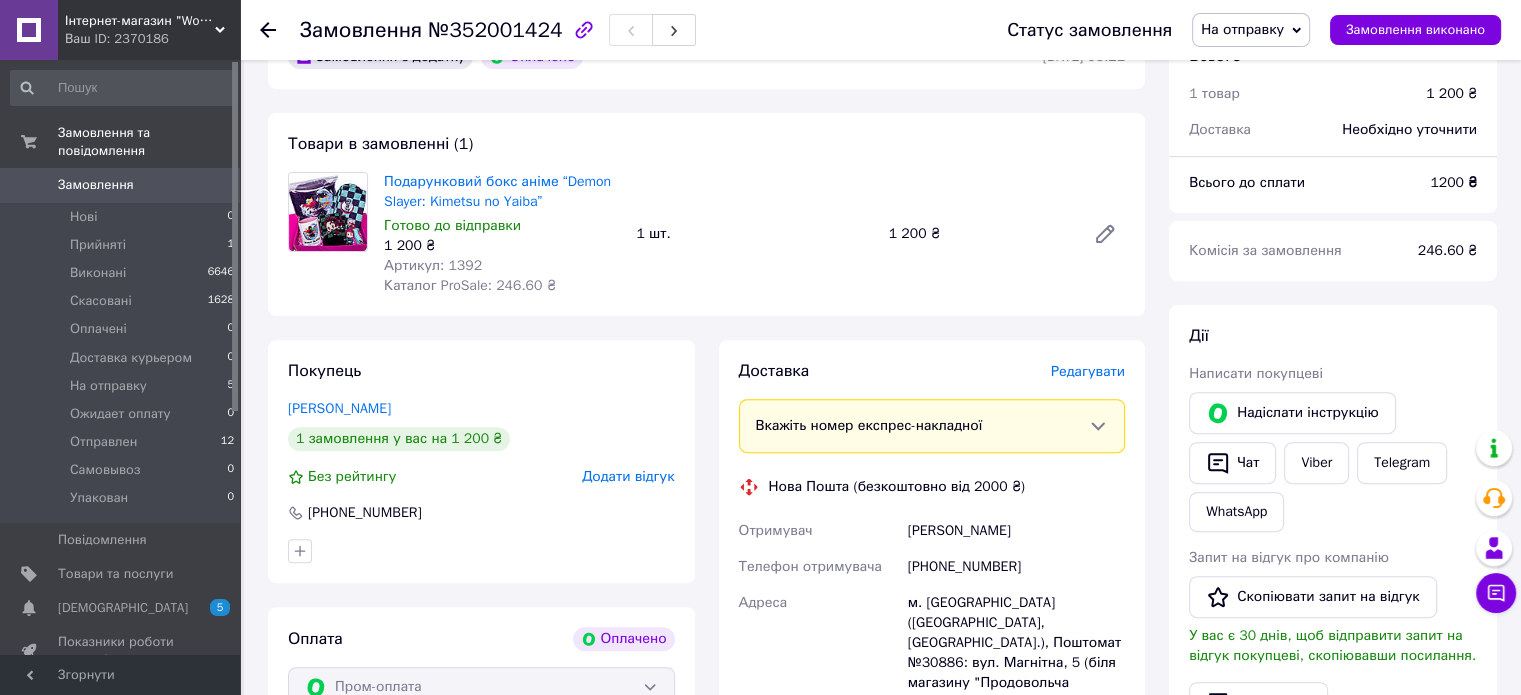 click on "Товари в замовленні (1) Подарунковий бокс аніме “Demon Slayer: Kimetsu no Yaiba” Готово до відправки 1 200 ₴ Артикул: 1392 Каталог ProSale: 246.60 ₴  1 шт. 1 200 ₴" at bounding box center (706, 214) 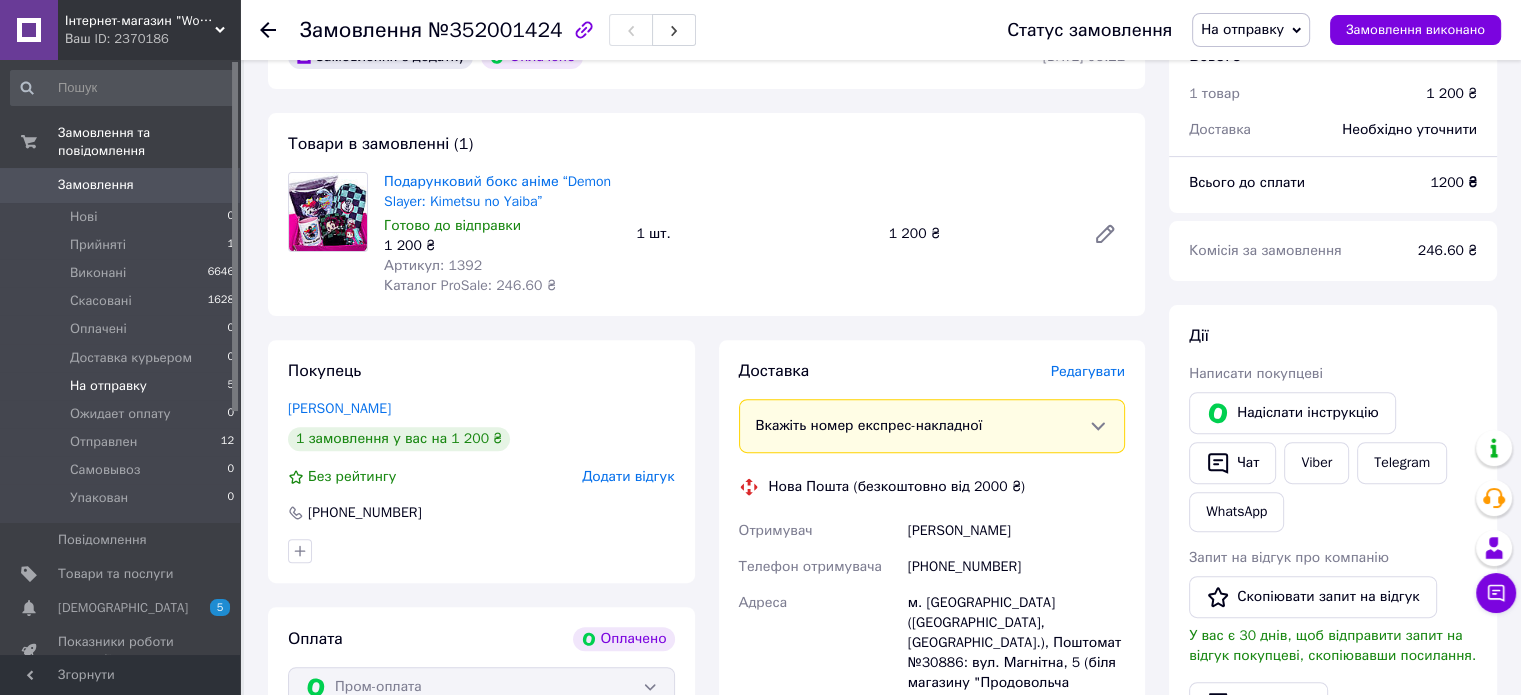 click on "На отправку" at bounding box center (108, 386) 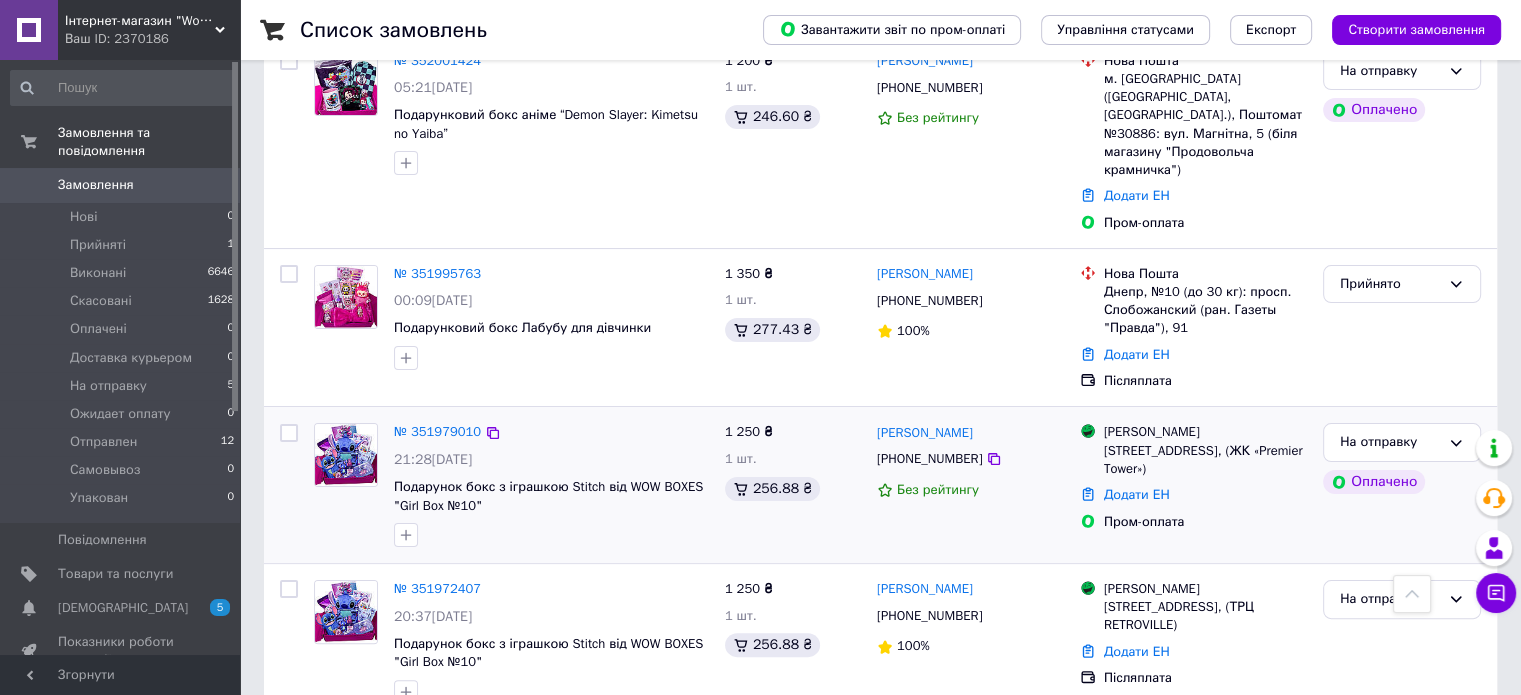 scroll, scrollTop: 300, scrollLeft: 0, axis: vertical 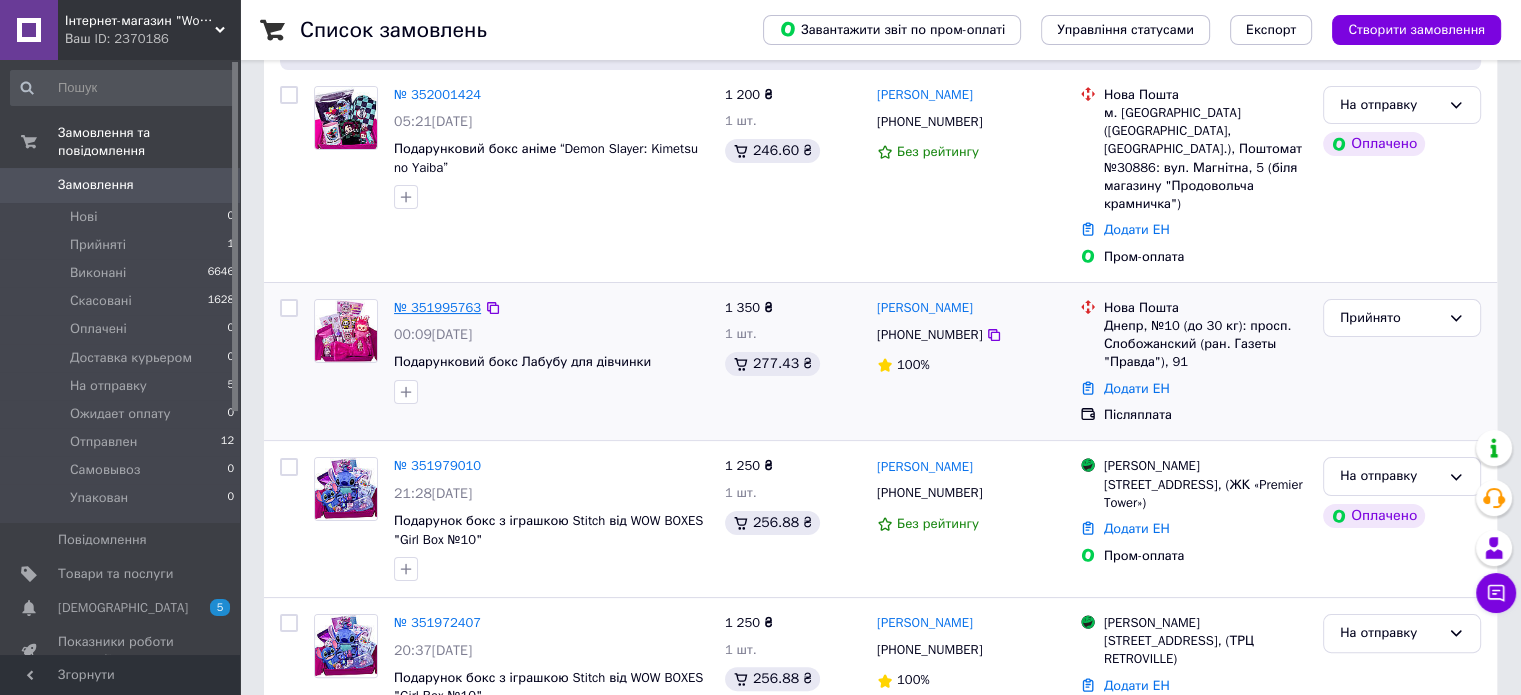 click on "№ 351995763" at bounding box center [437, 307] 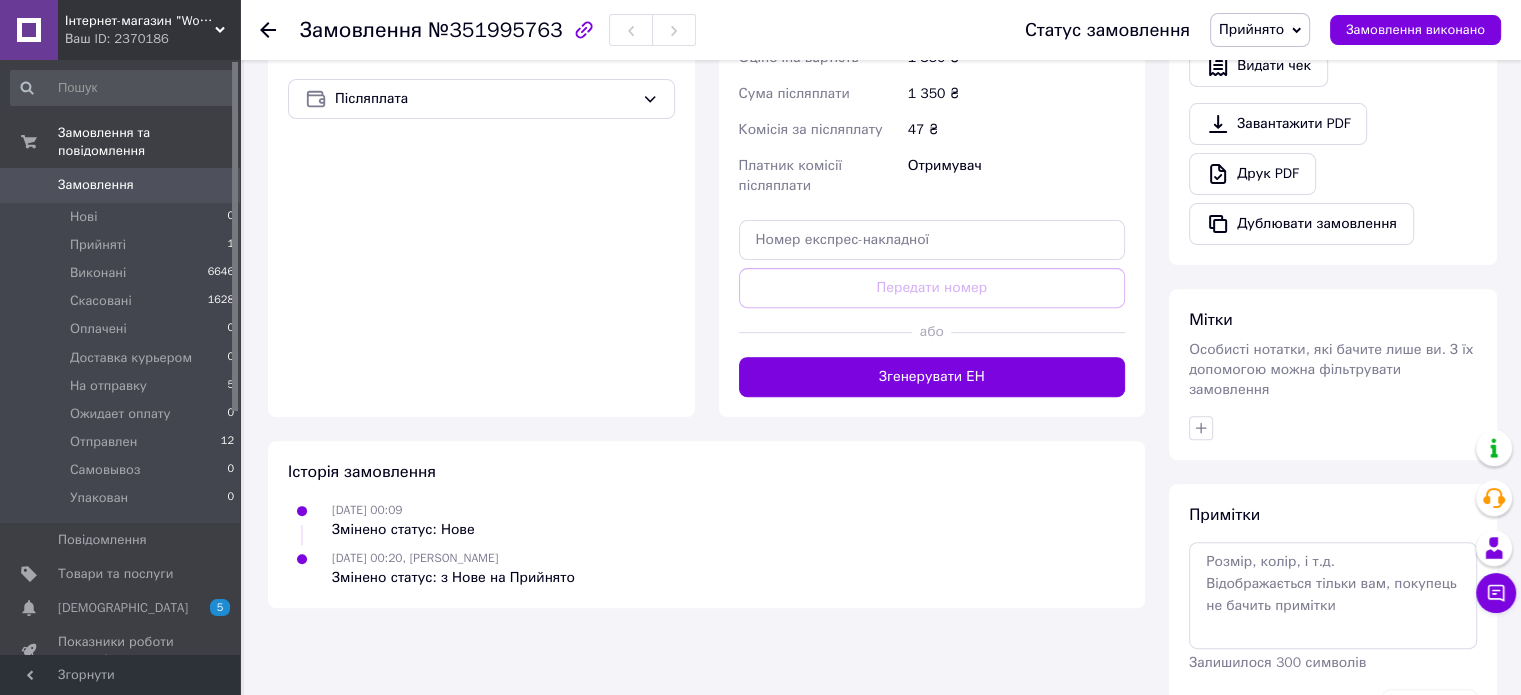 scroll, scrollTop: 736, scrollLeft: 0, axis: vertical 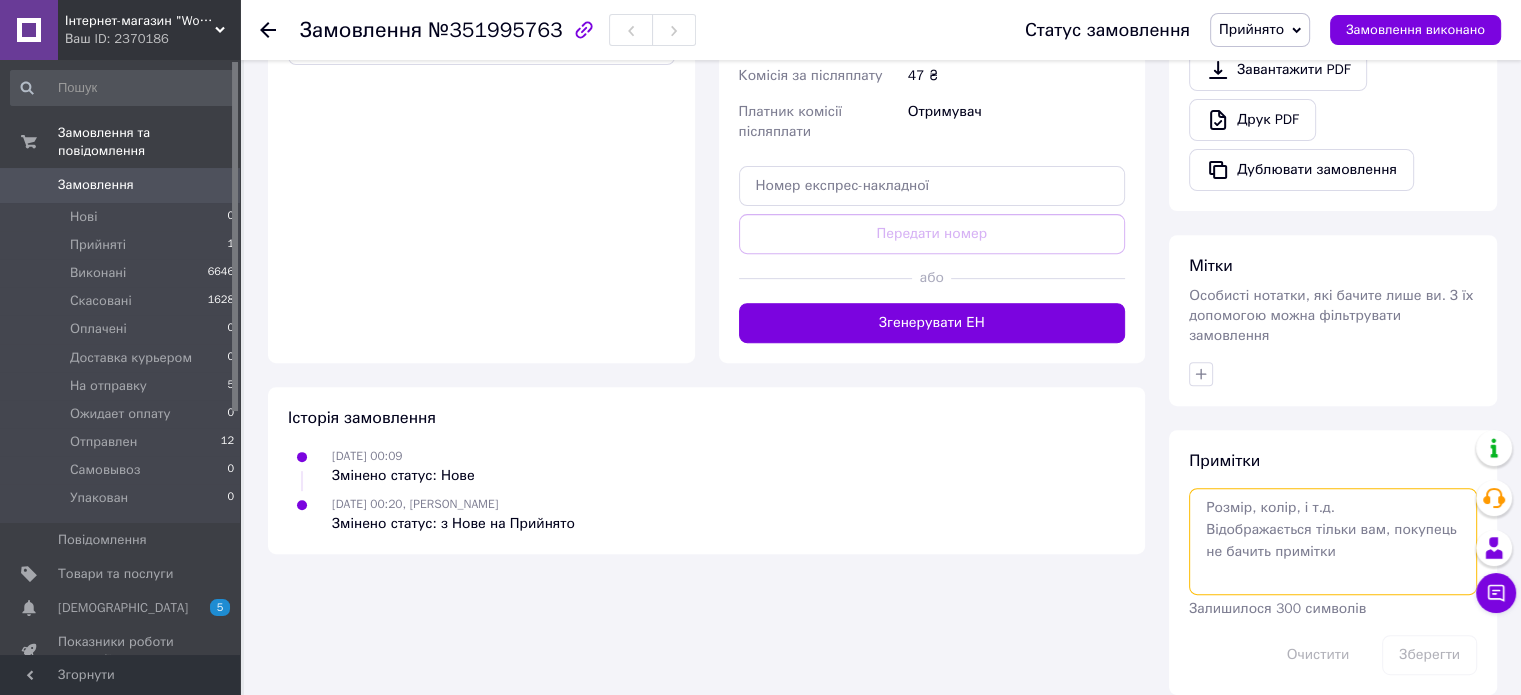 click at bounding box center (1333, 541) 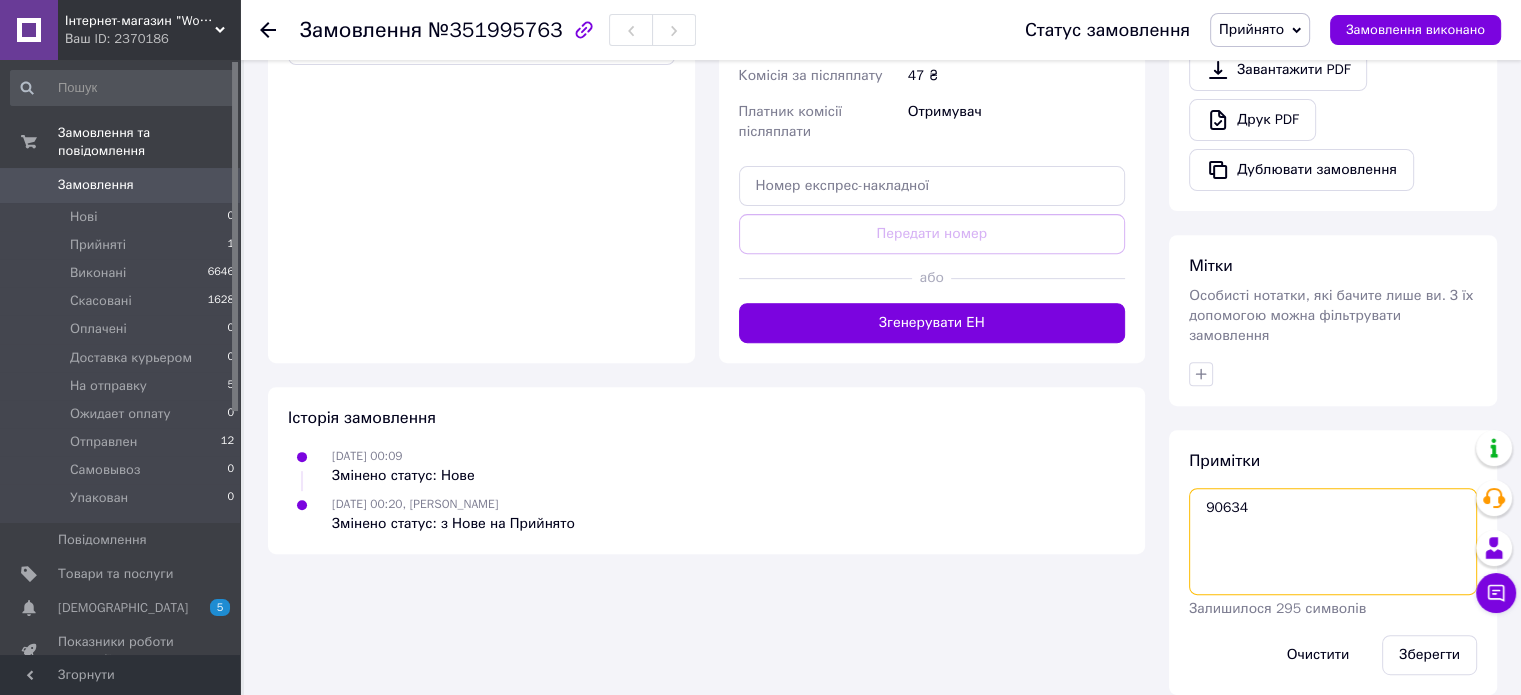 click on "90634" at bounding box center (1333, 541) 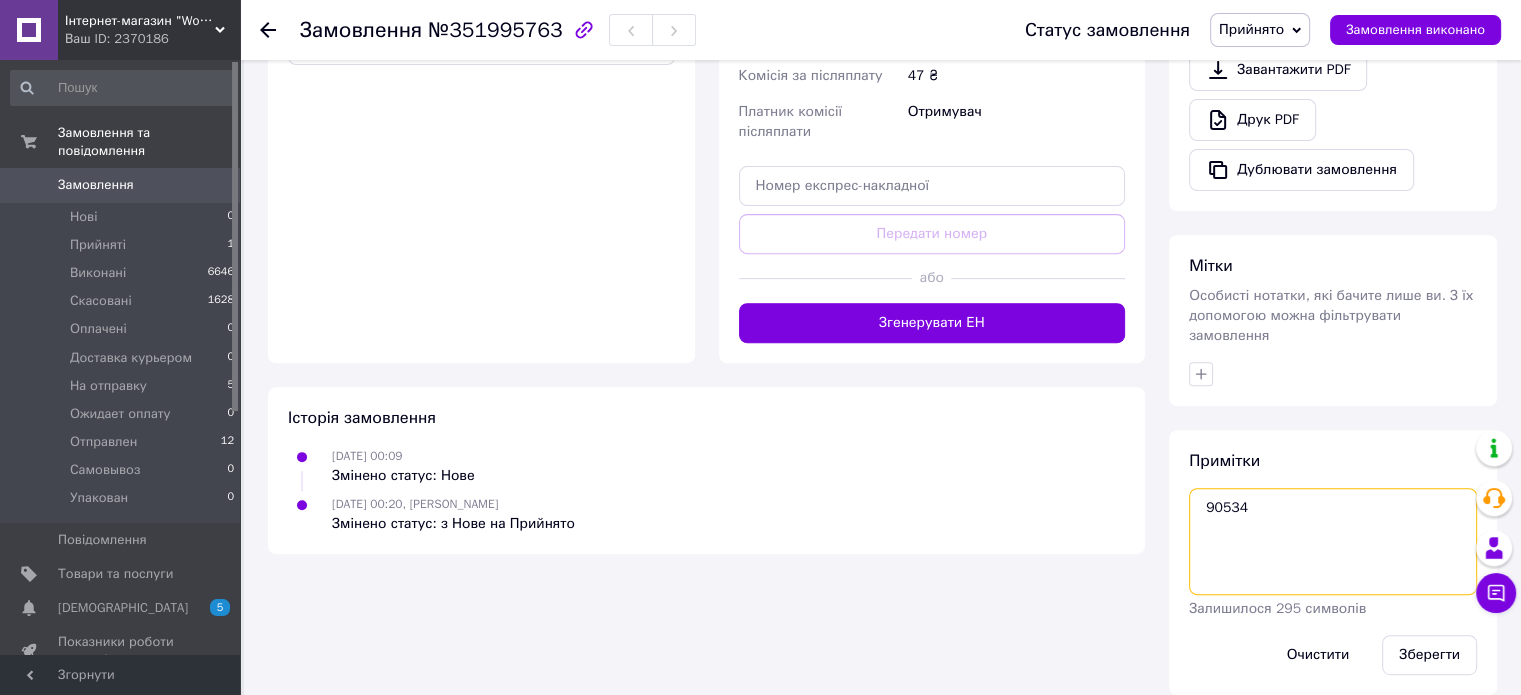 click on "90534" at bounding box center [1333, 541] 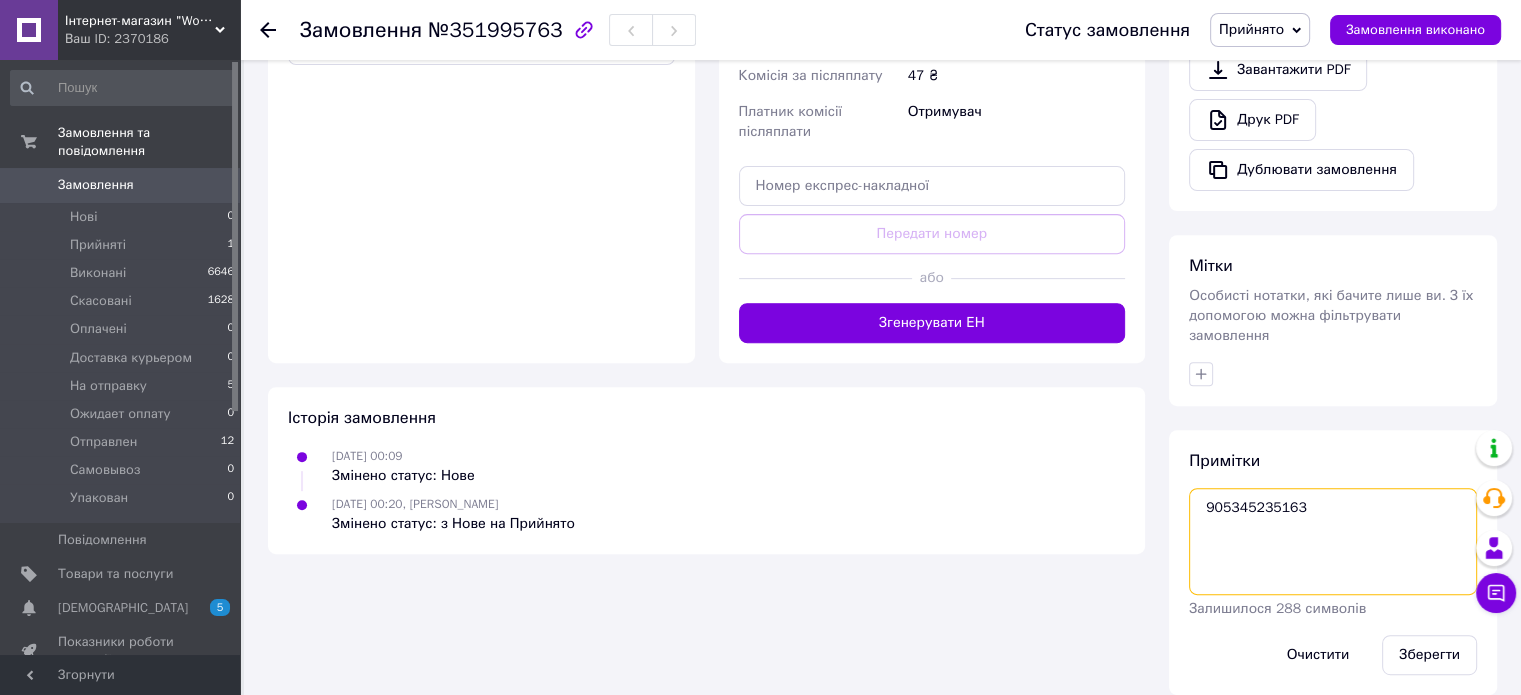 click on "905345235163" at bounding box center [1333, 541] 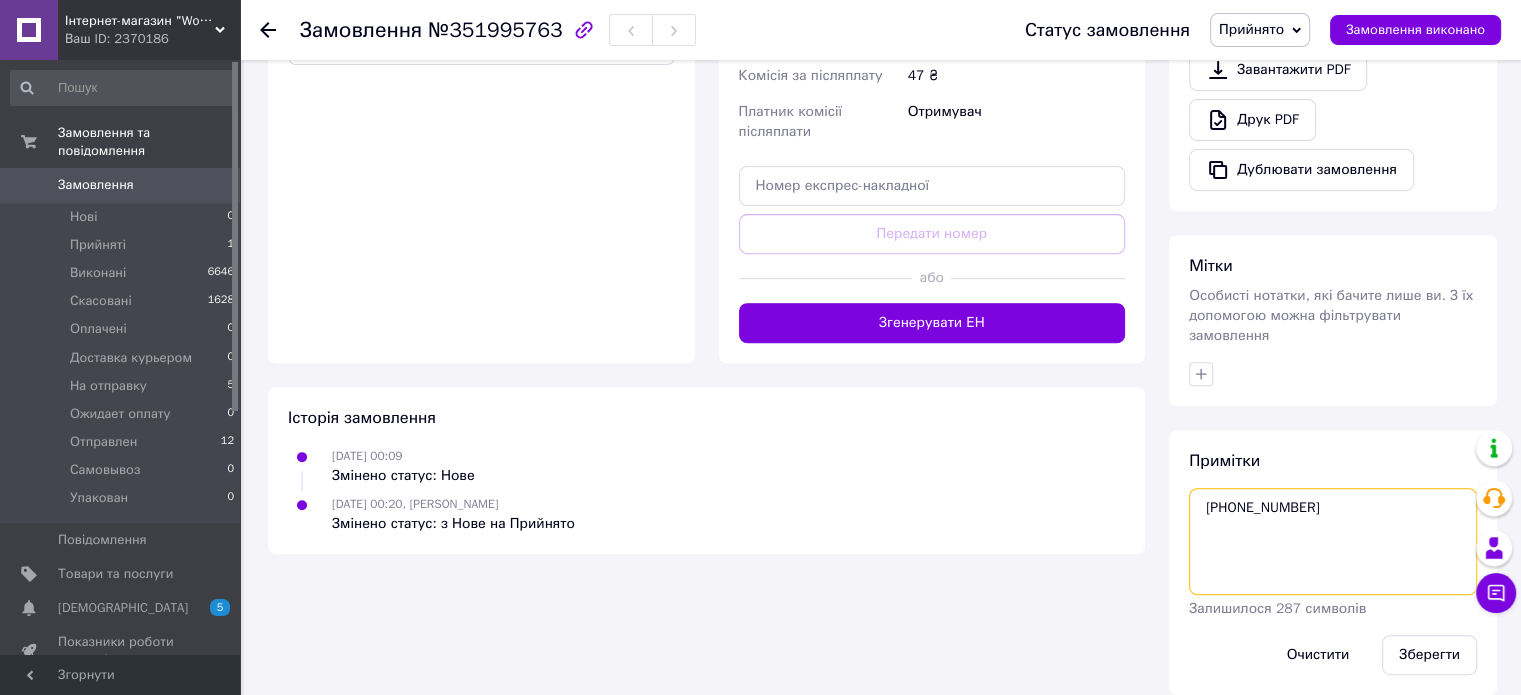 click on "+905345235163" at bounding box center (1333, 541) 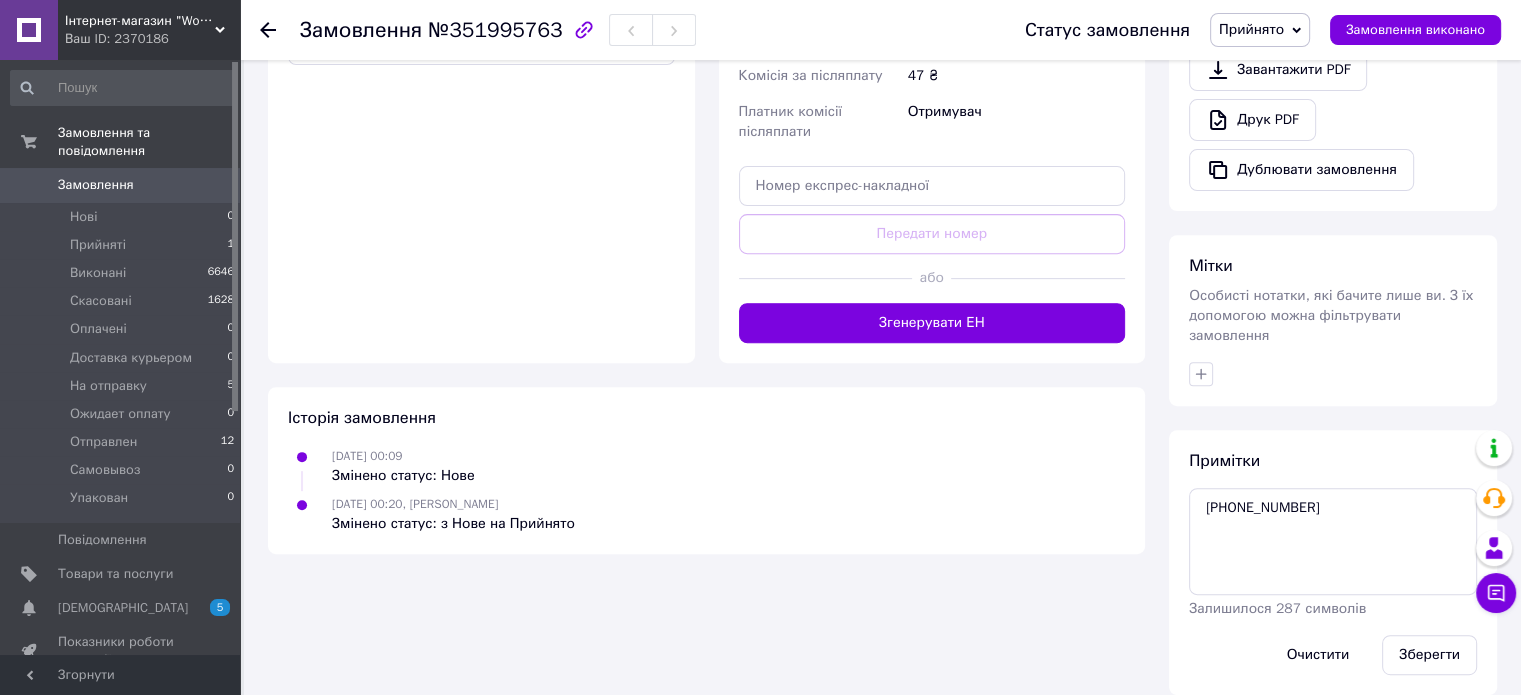 click on "Прийнято" at bounding box center (1251, 29) 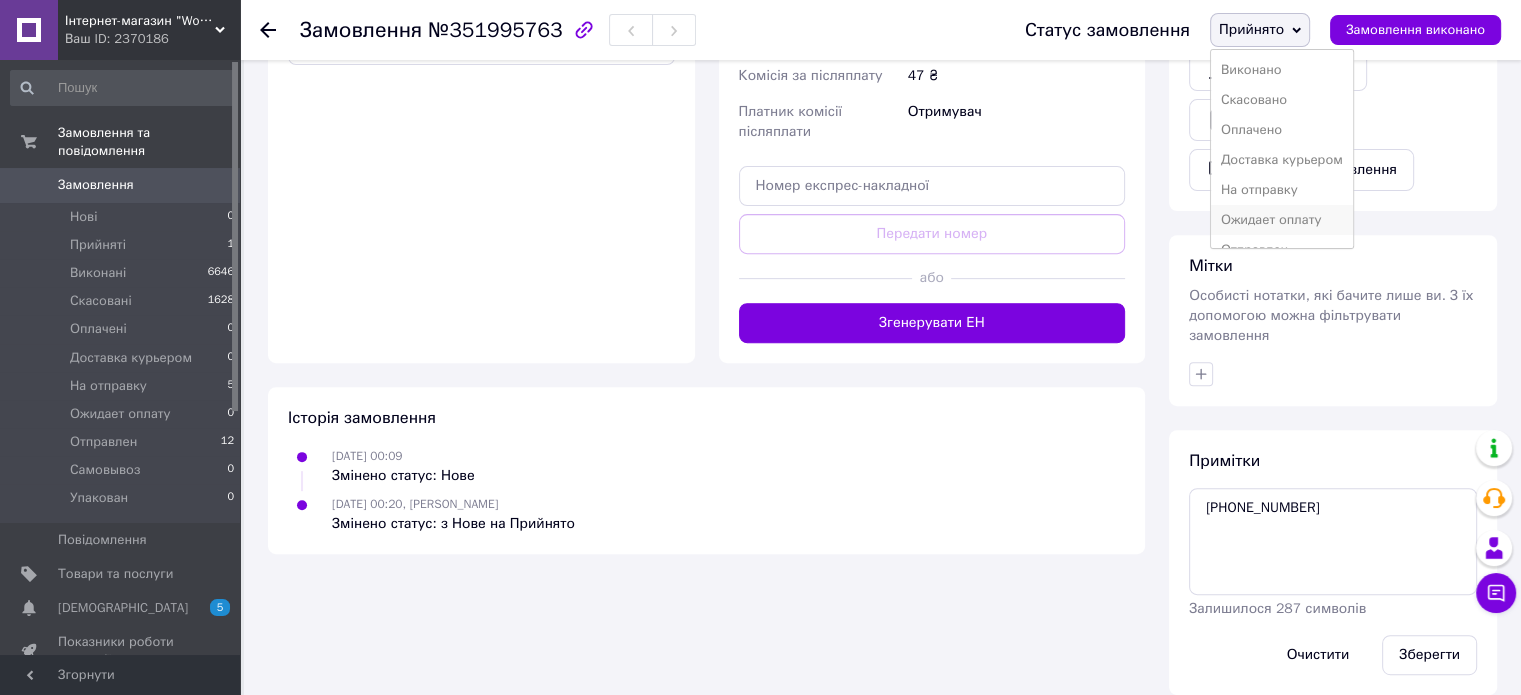 click on "Ожидает оплату" at bounding box center (1282, 220) 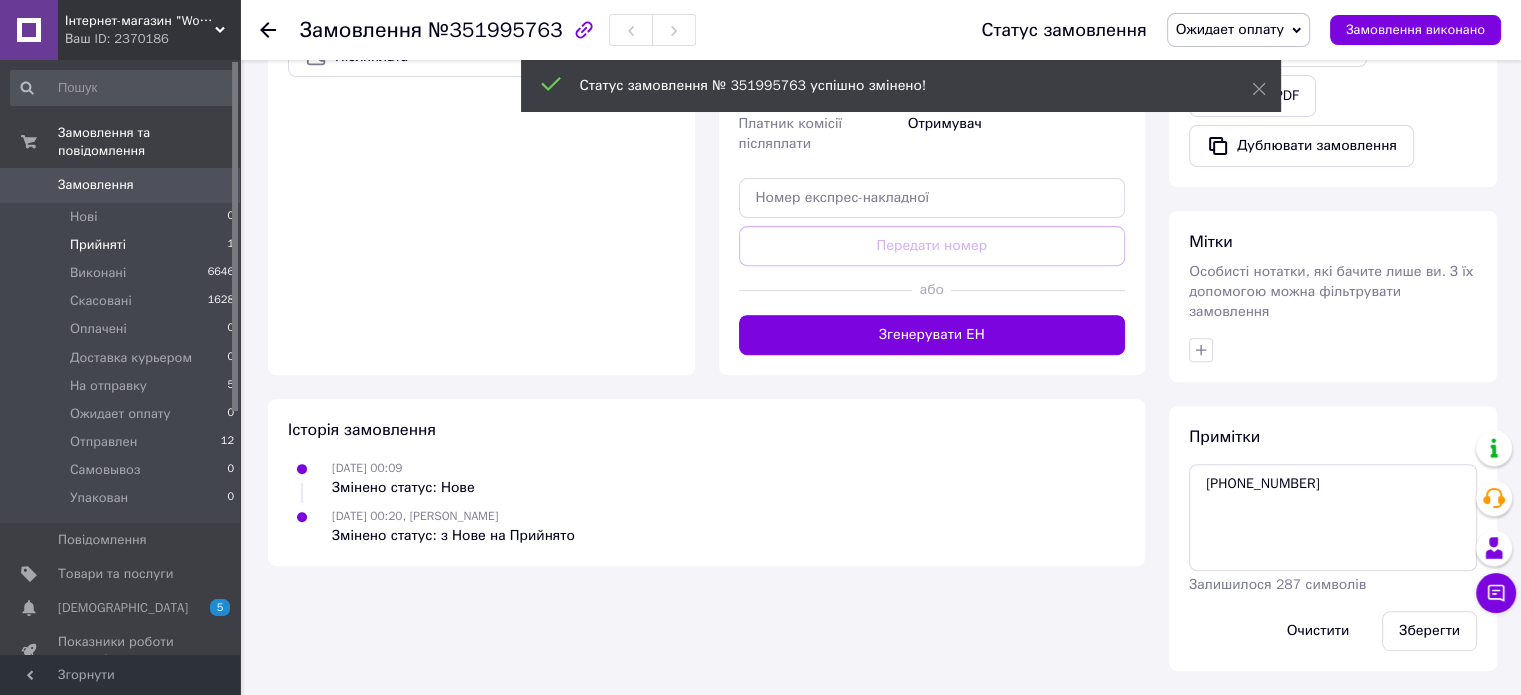 scroll, scrollTop: 700, scrollLeft: 0, axis: vertical 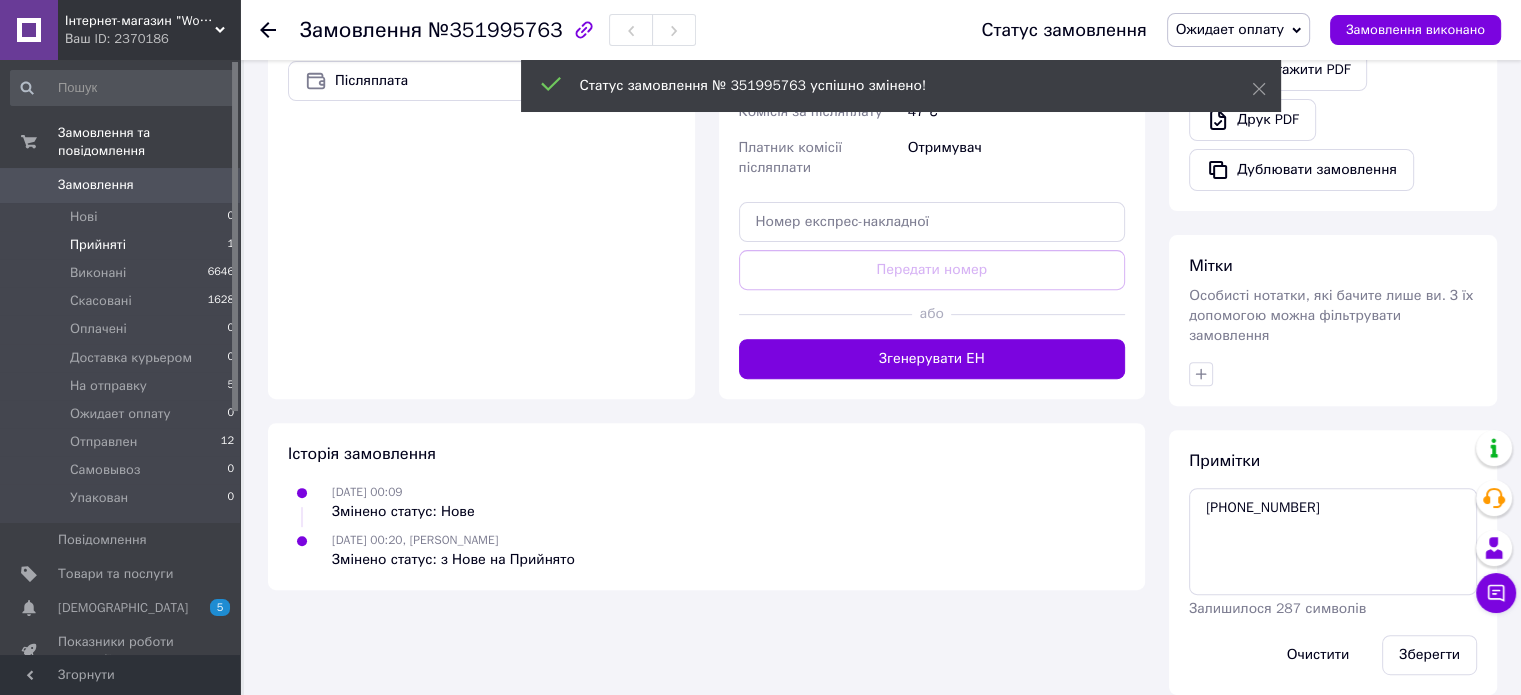 click on "Прийняті" at bounding box center [98, 245] 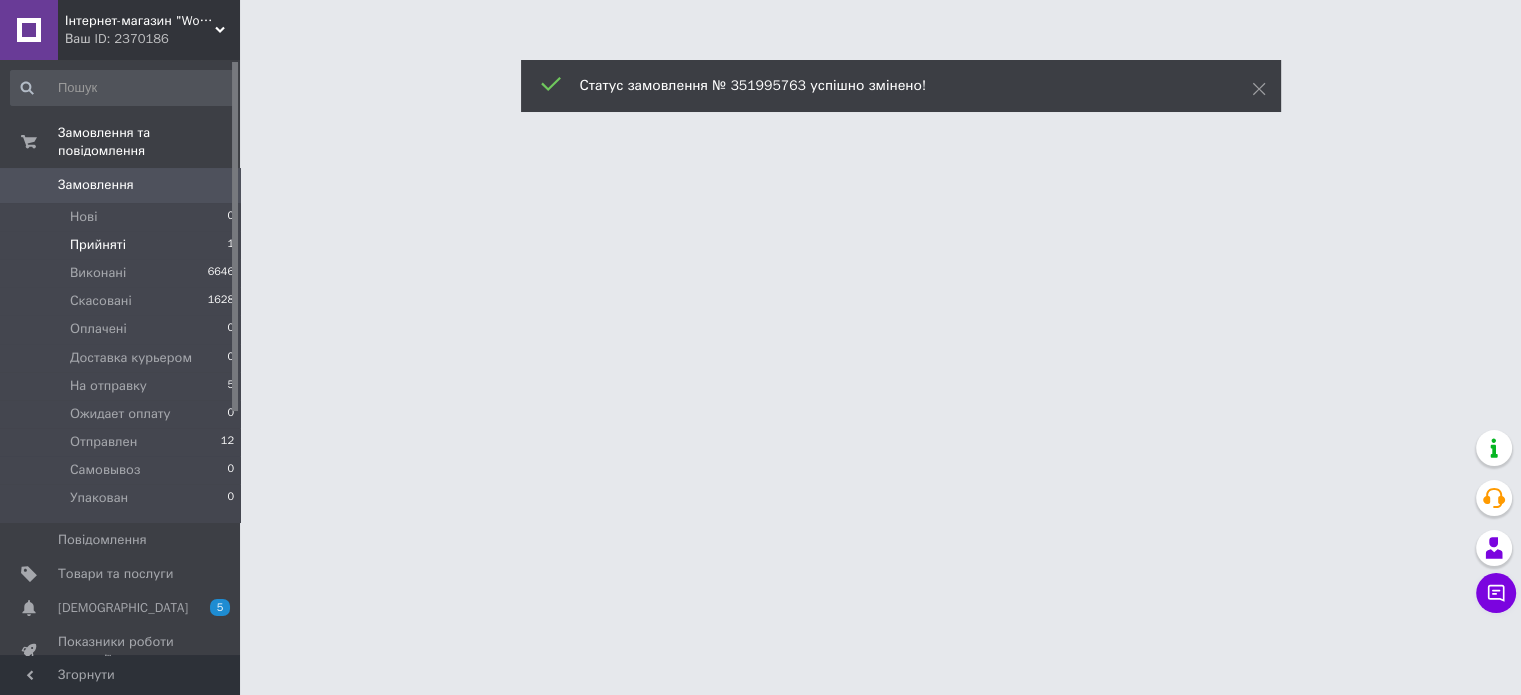 scroll, scrollTop: 0, scrollLeft: 0, axis: both 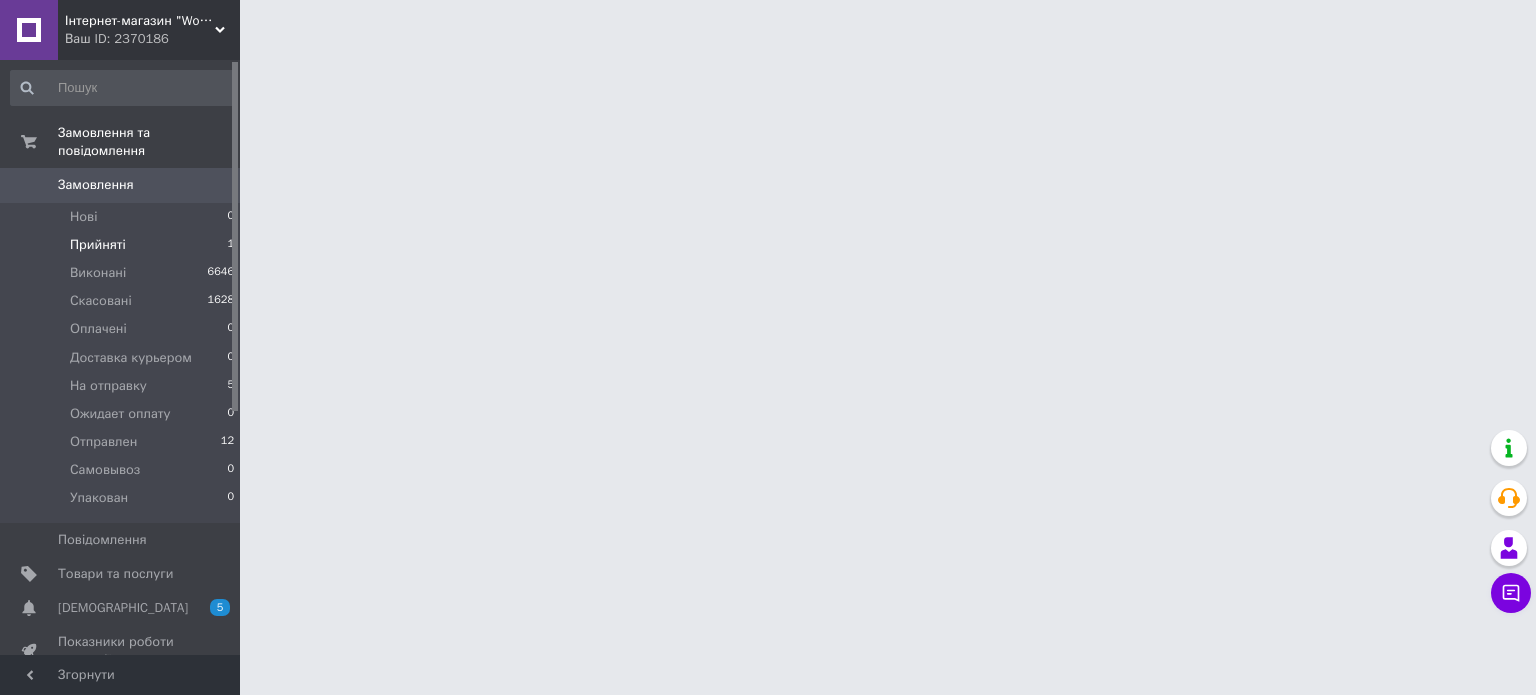click on "Прийняті" at bounding box center [98, 245] 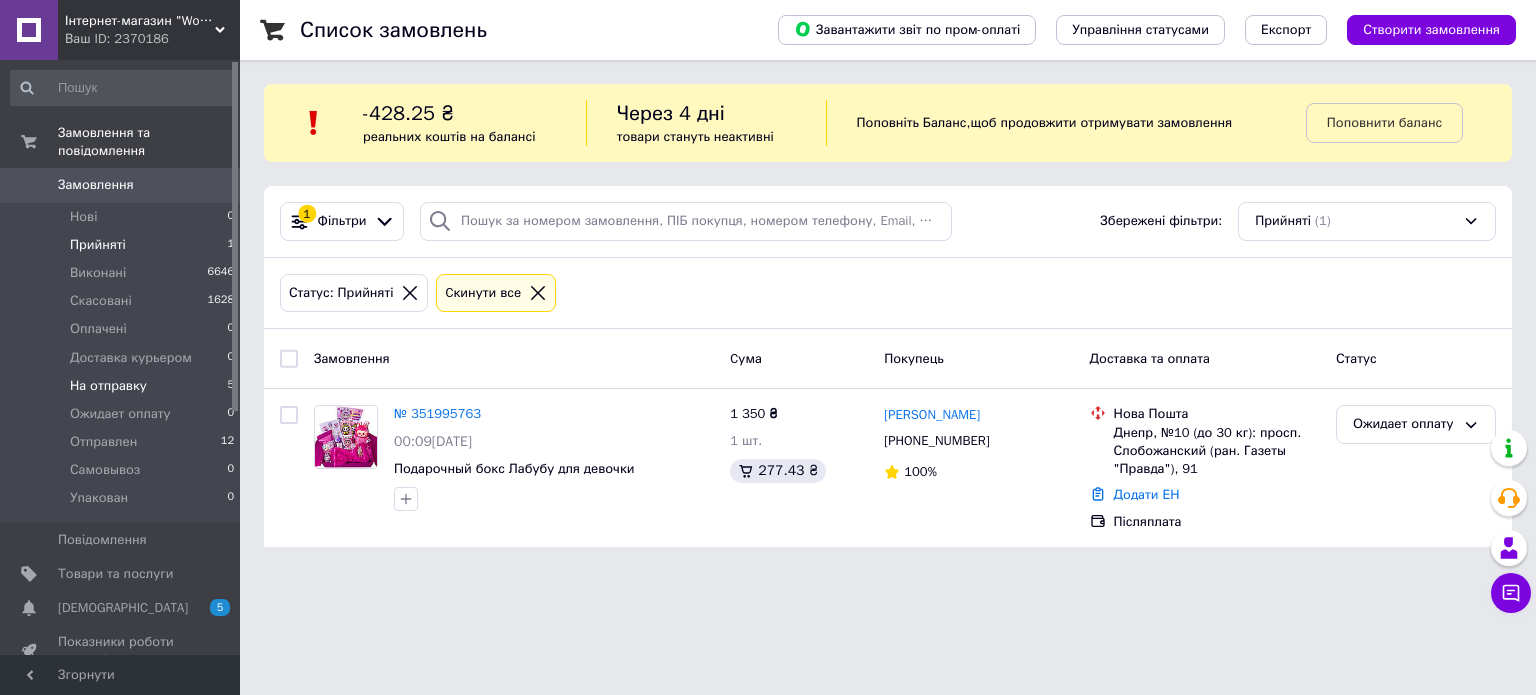 click on "На отправку" at bounding box center [108, 386] 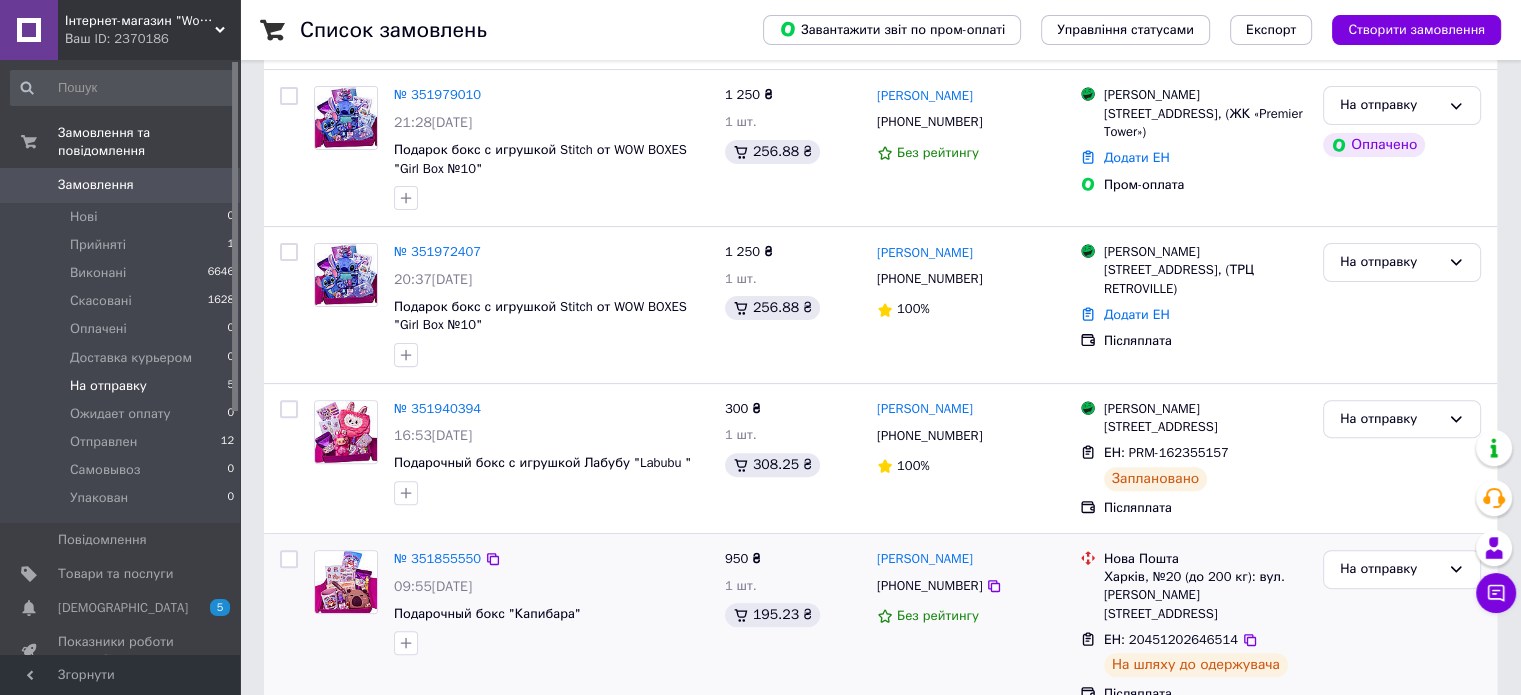 scroll, scrollTop: 596, scrollLeft: 0, axis: vertical 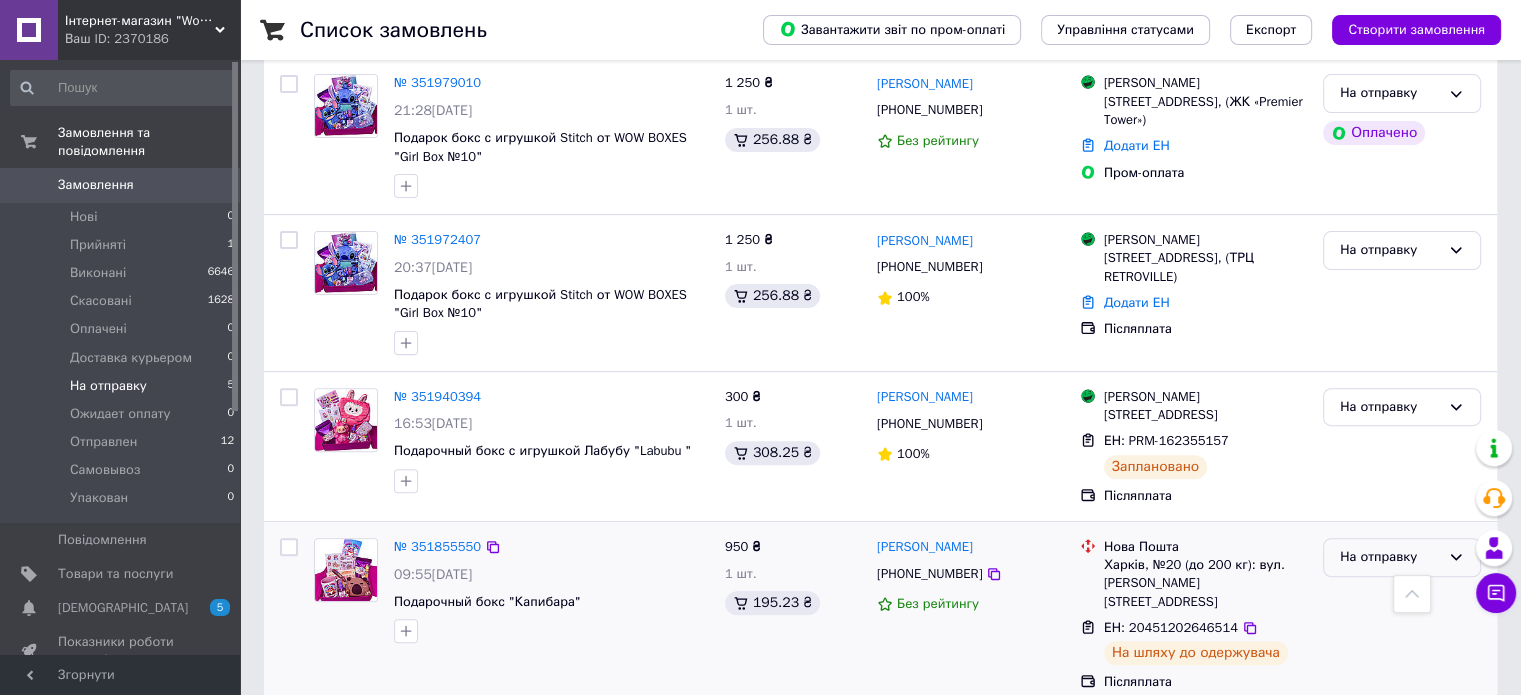 click on "На отправку" at bounding box center [1402, 557] 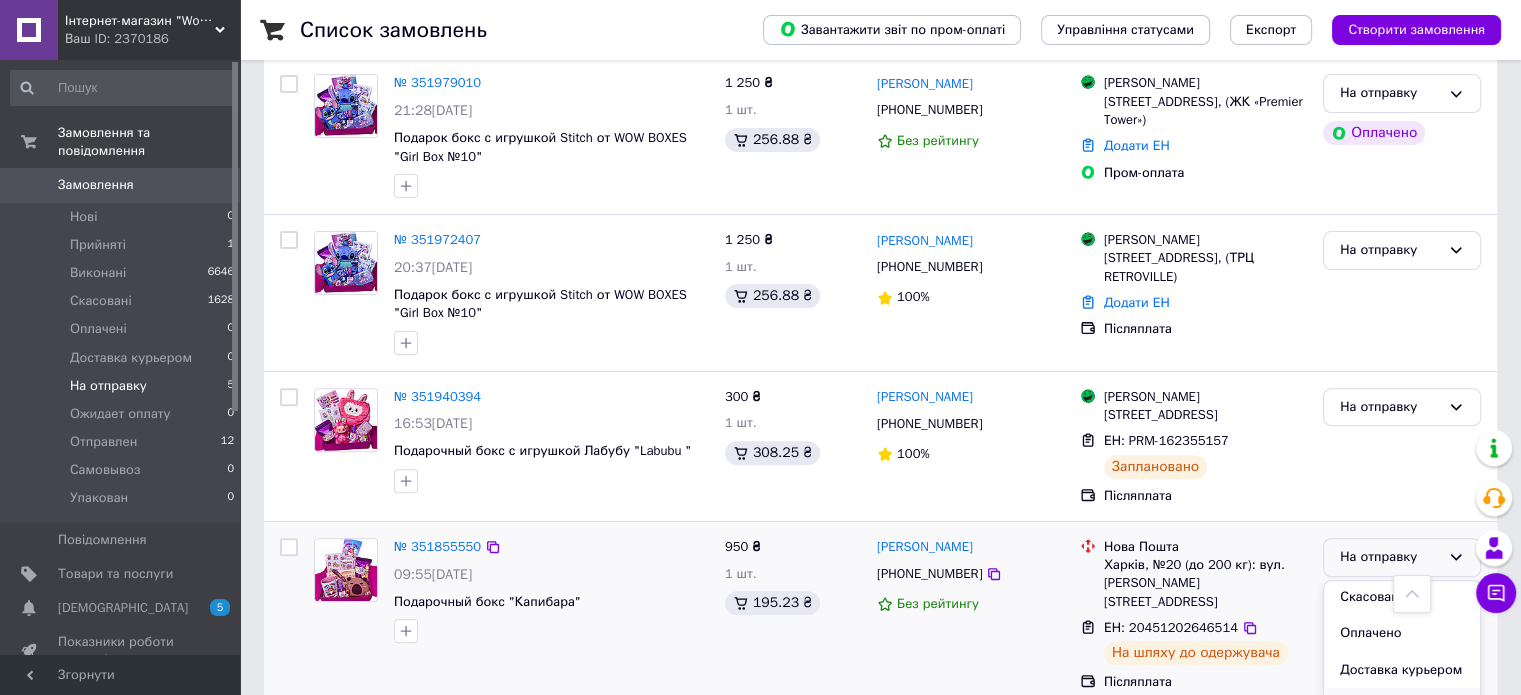 scroll, scrollTop: 163, scrollLeft: 0, axis: vertical 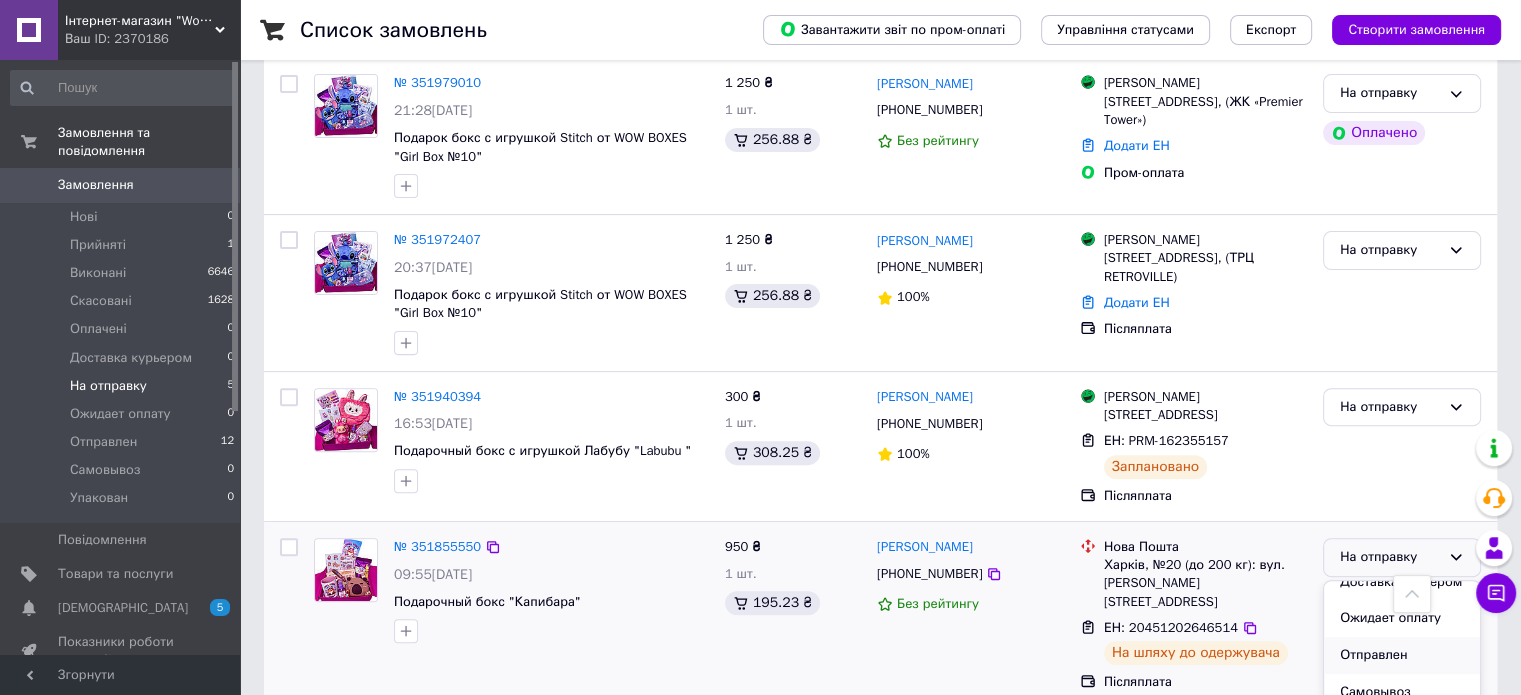 click on "Отправлен" at bounding box center [1402, 655] 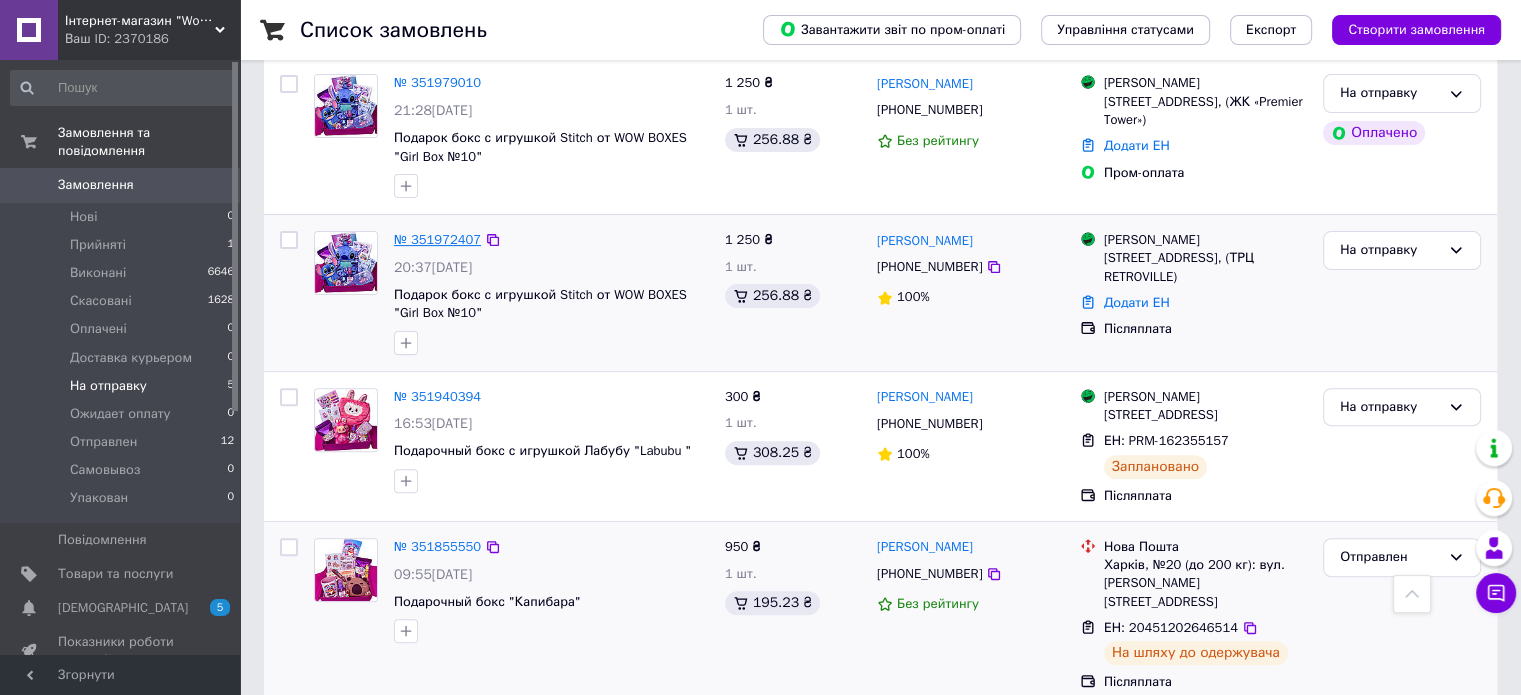 click on "№ 351972407" at bounding box center (437, 239) 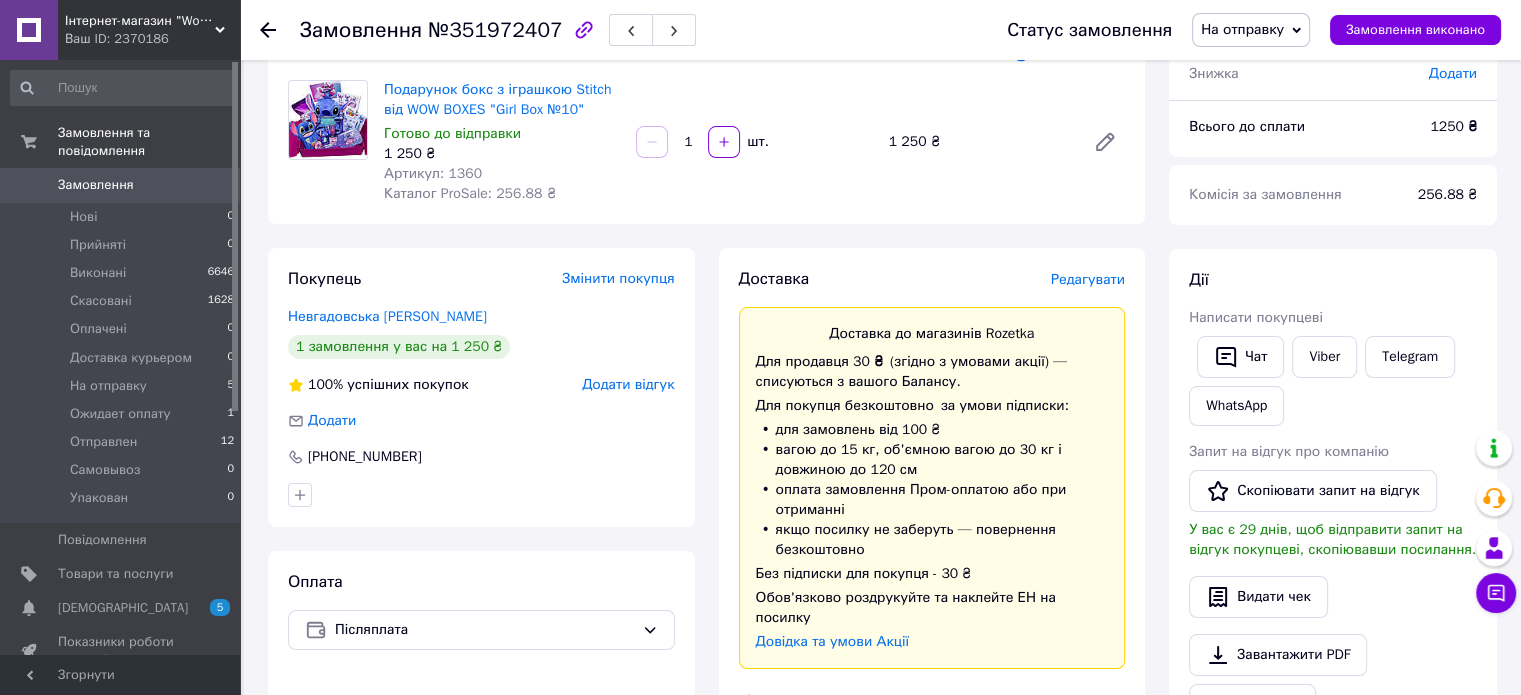 scroll, scrollTop: 0, scrollLeft: 0, axis: both 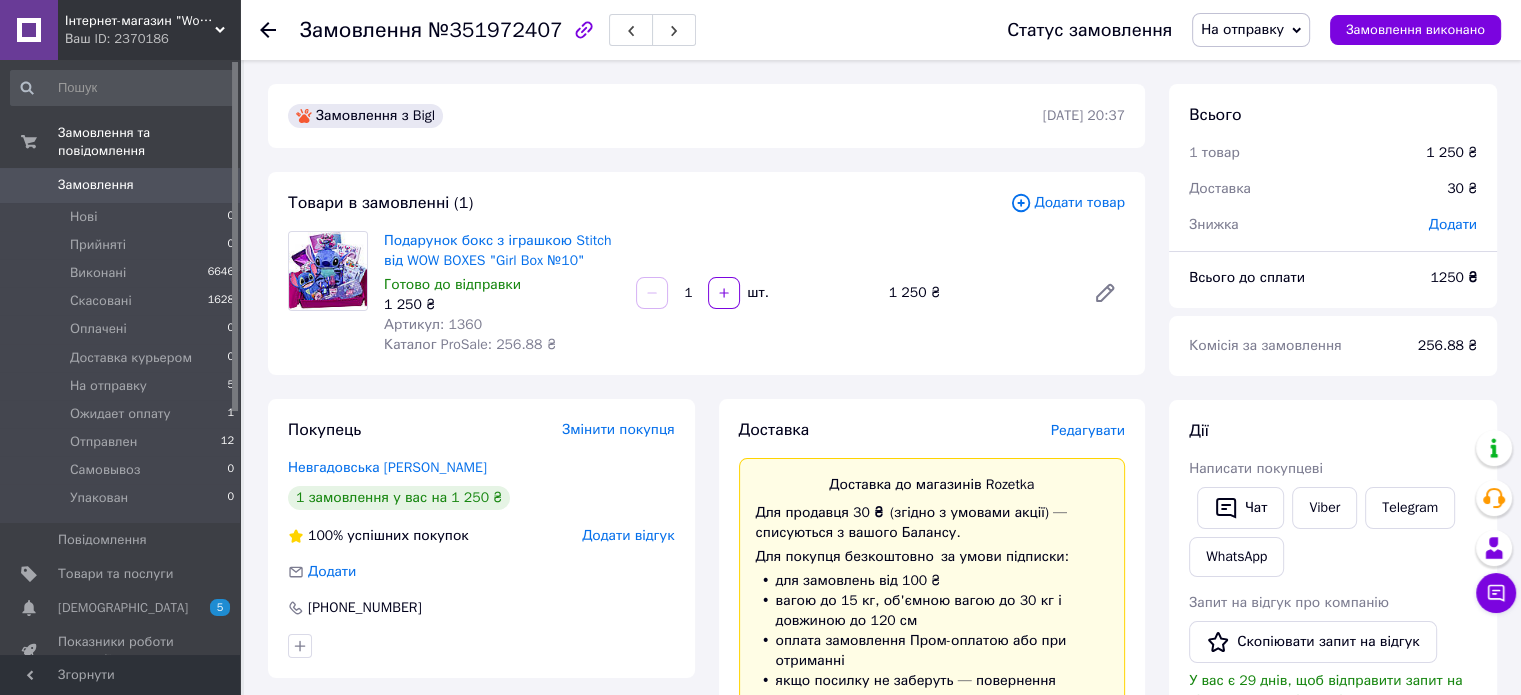 click on "Додати" at bounding box center [1453, 224] 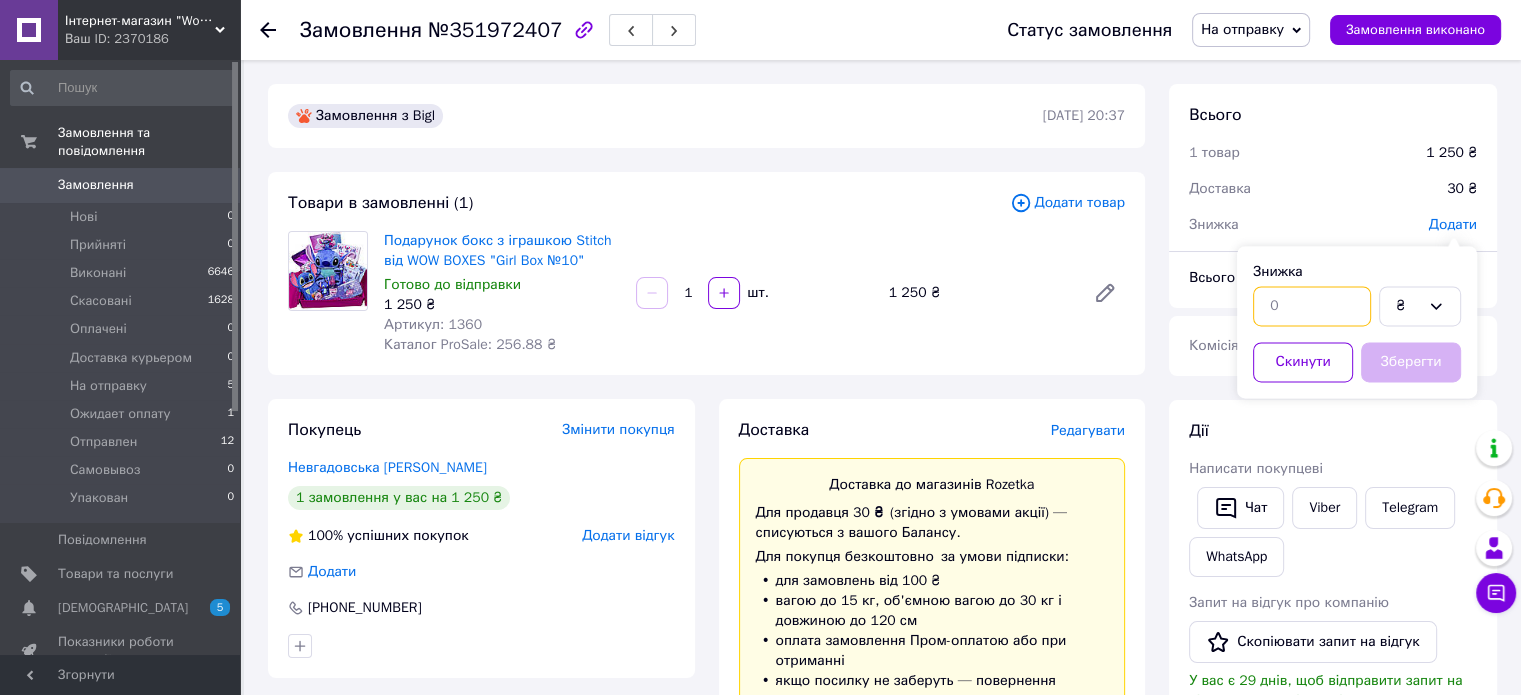 click at bounding box center (1312, 306) 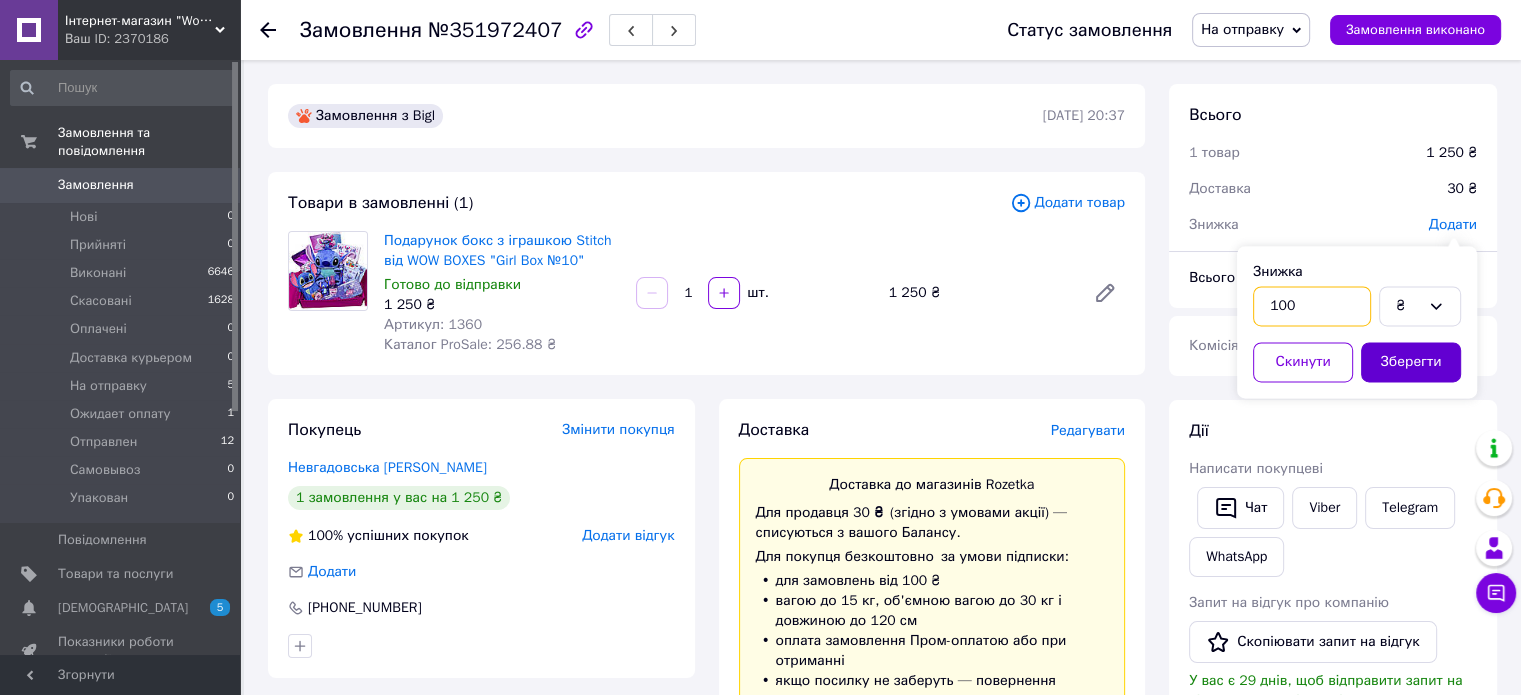 type on "100" 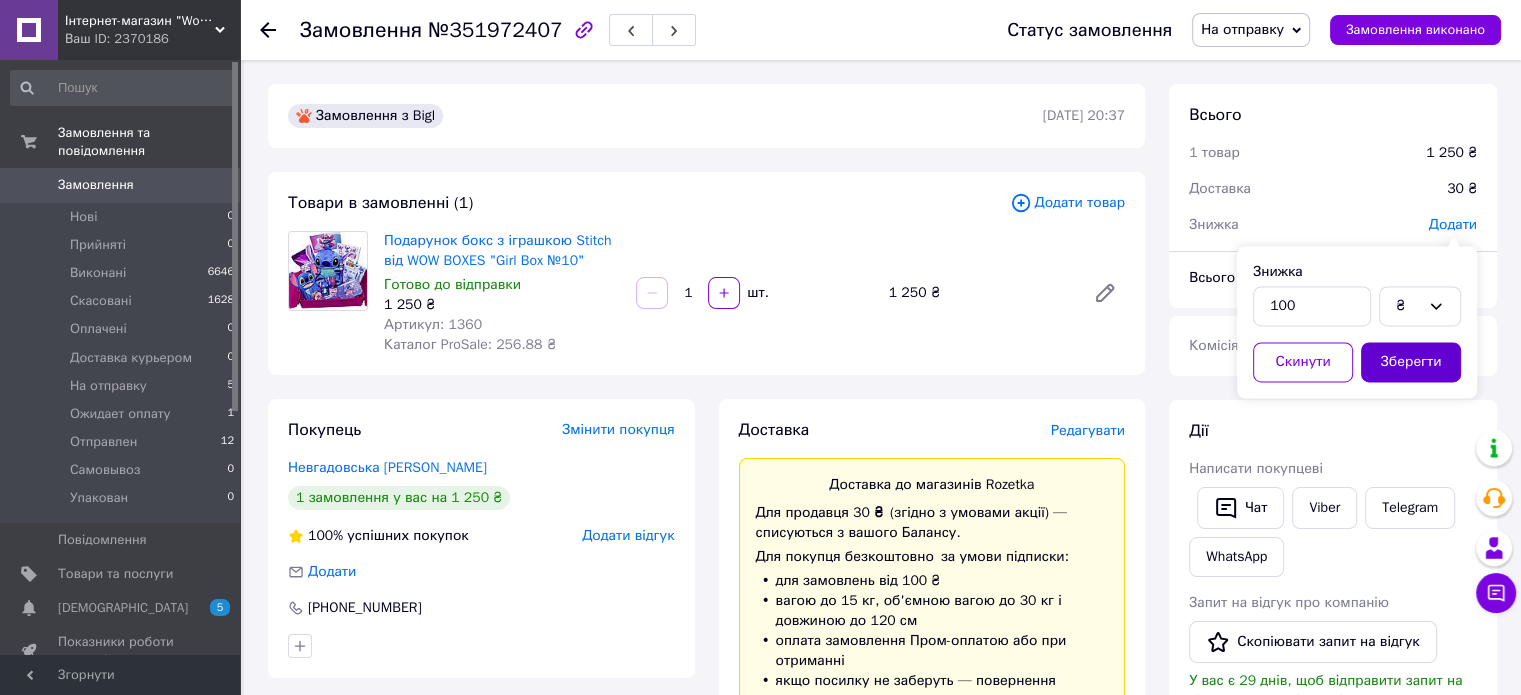 click on "Зберегти" at bounding box center [1411, 362] 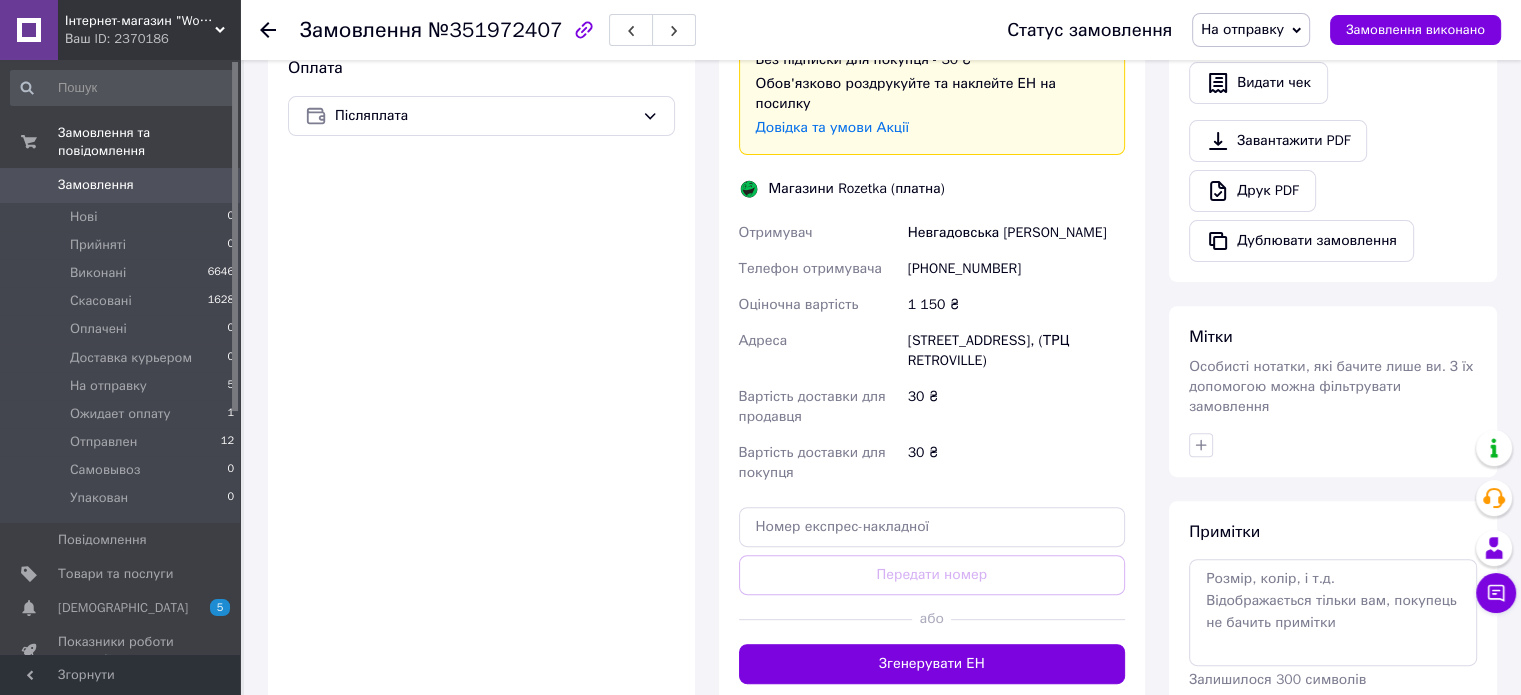 scroll, scrollTop: 700, scrollLeft: 0, axis: vertical 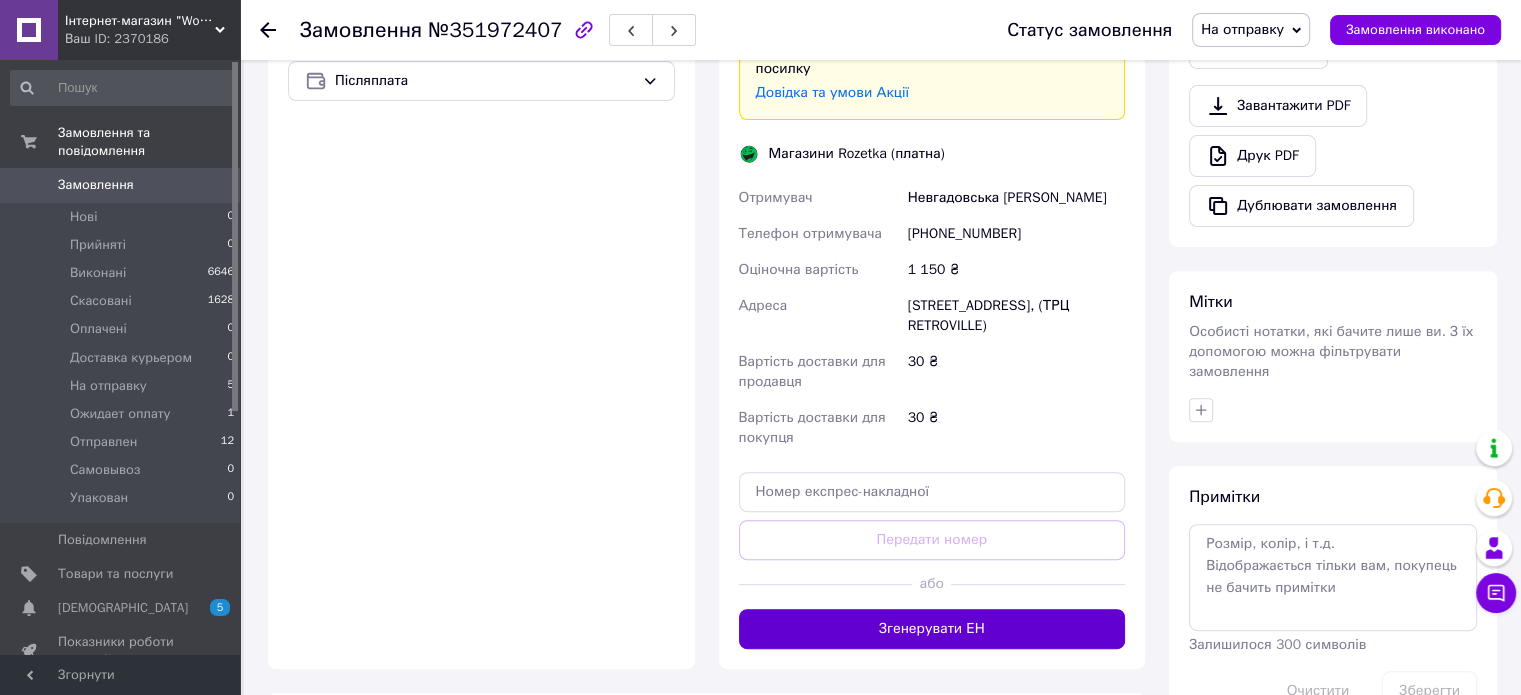 click on "Згенерувати ЕН" at bounding box center (932, 629) 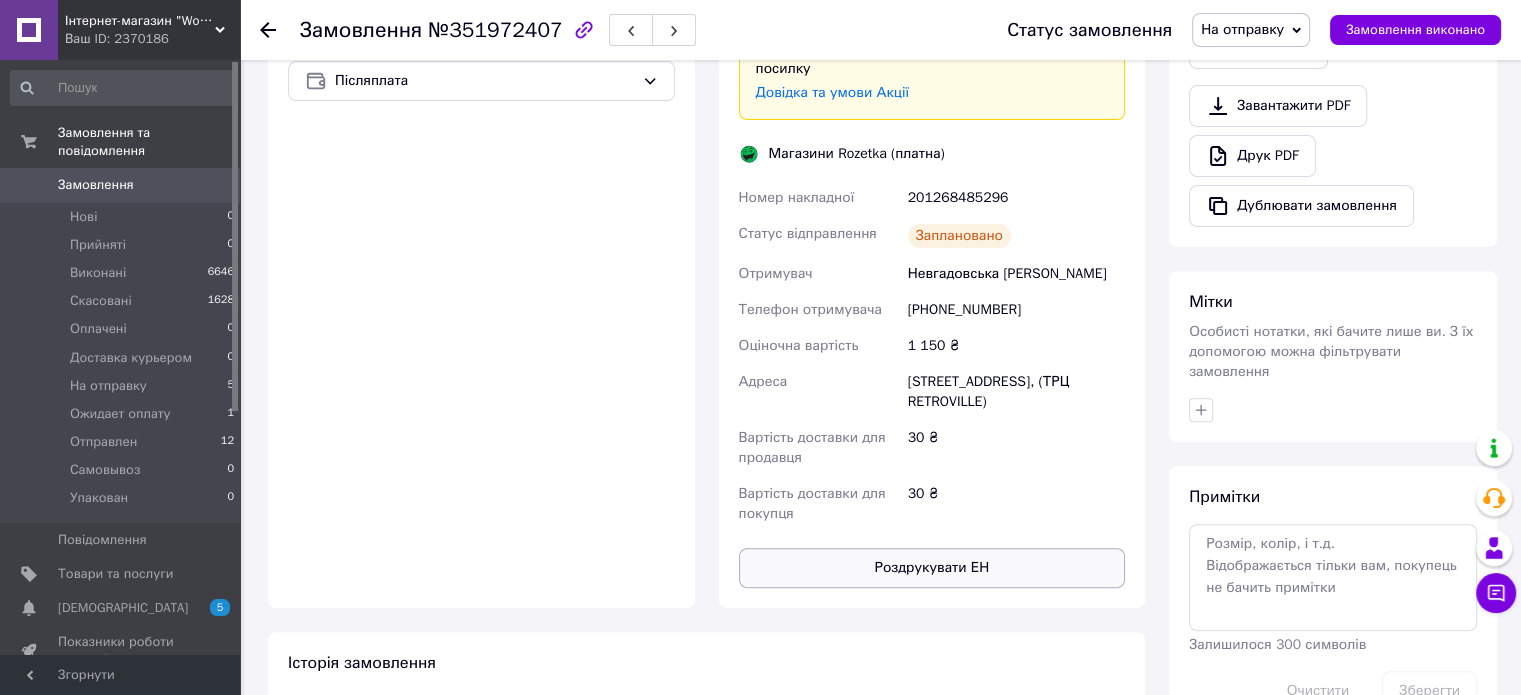 click on "Роздрукувати ЕН" at bounding box center (932, 568) 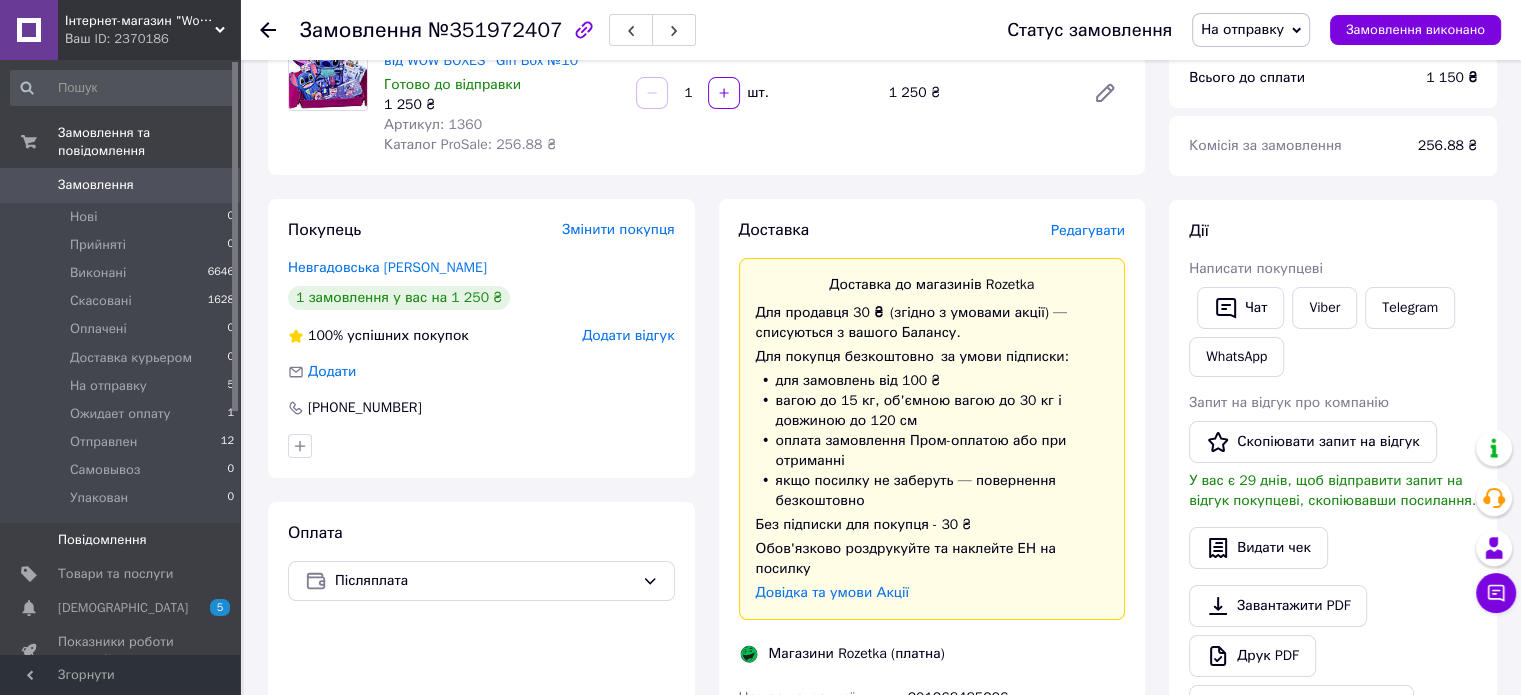 scroll, scrollTop: 0, scrollLeft: 0, axis: both 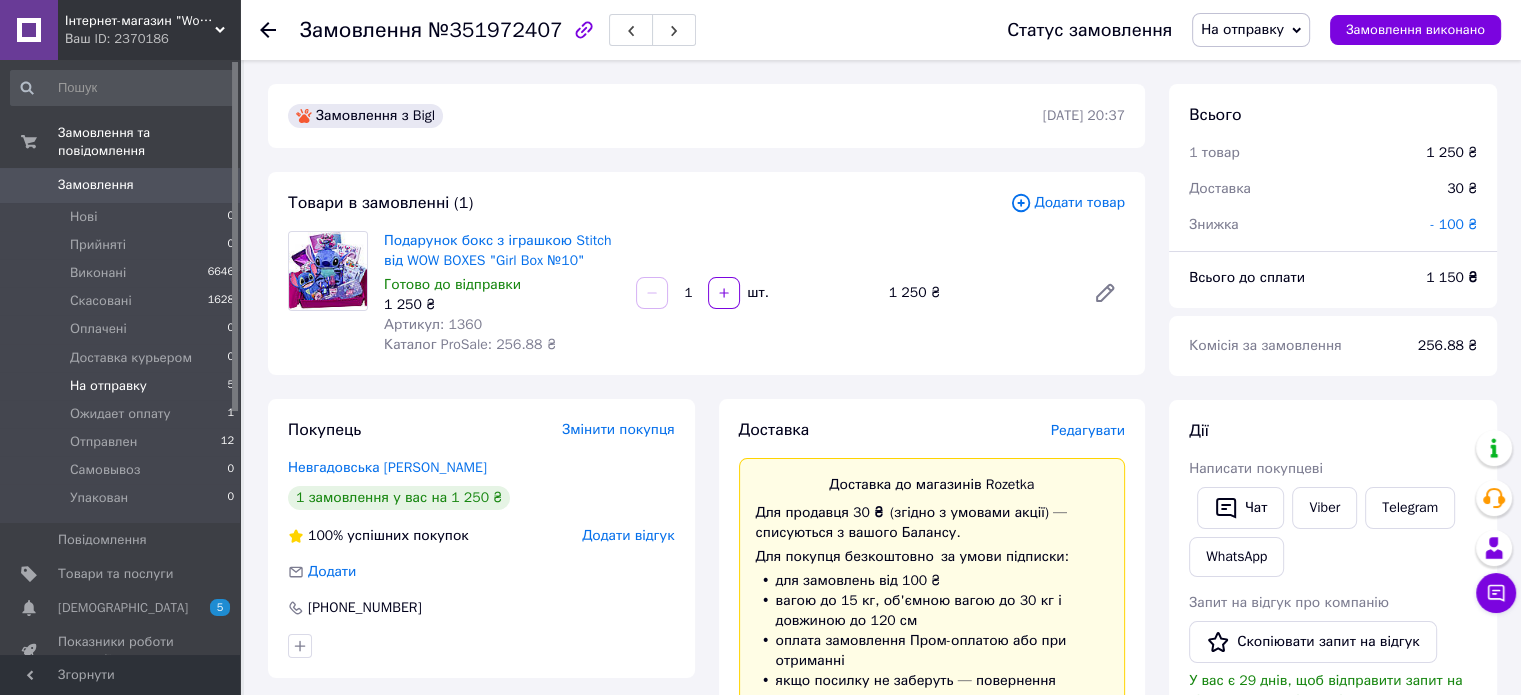 click on "На отправку" at bounding box center (108, 386) 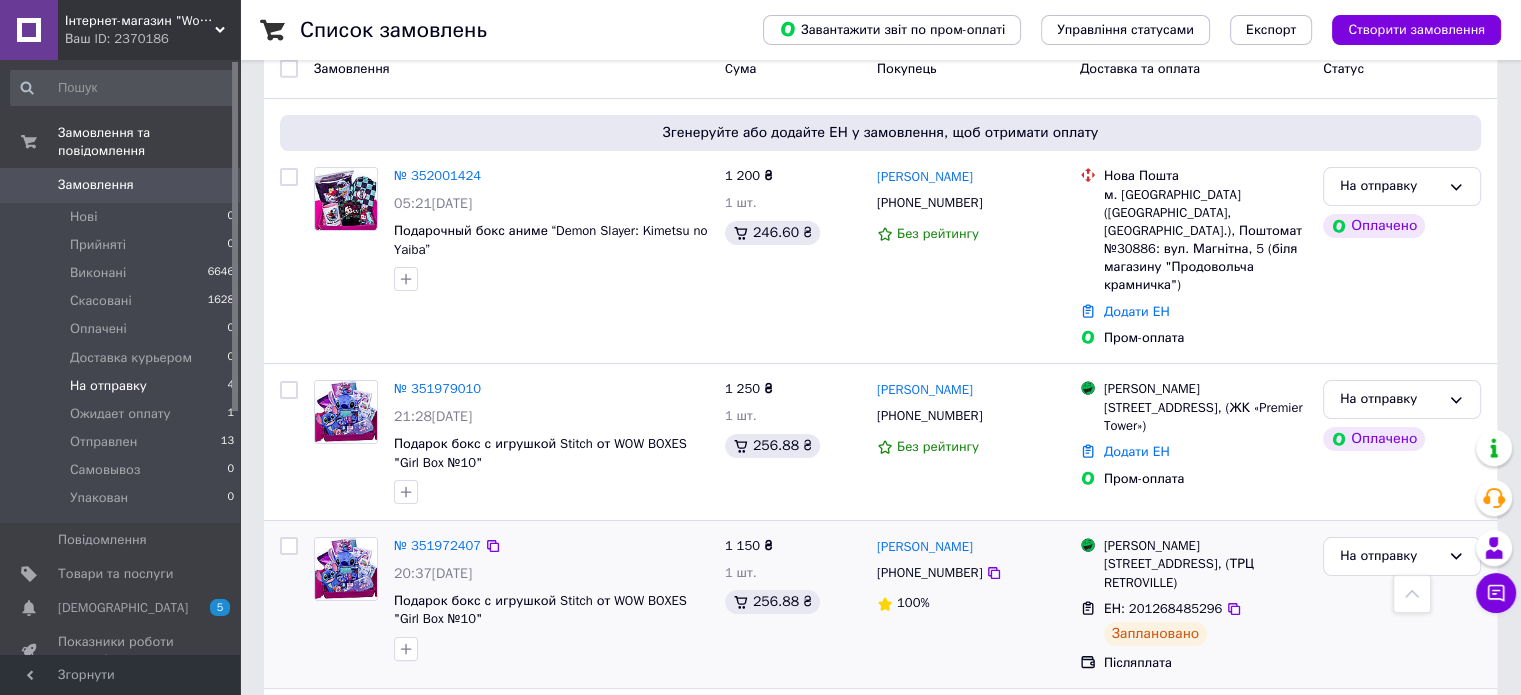 scroll, scrollTop: 456, scrollLeft: 0, axis: vertical 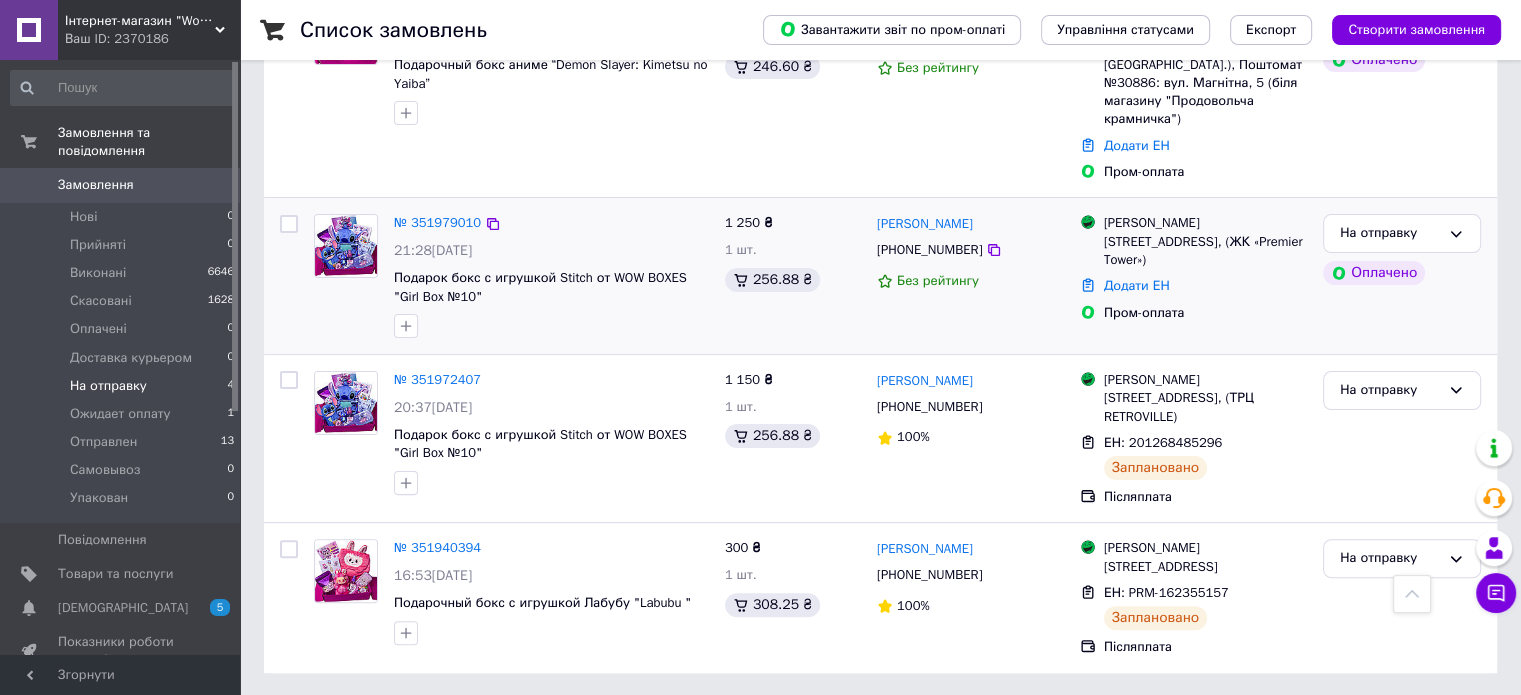 click on "№ 351979010" at bounding box center [437, 223] 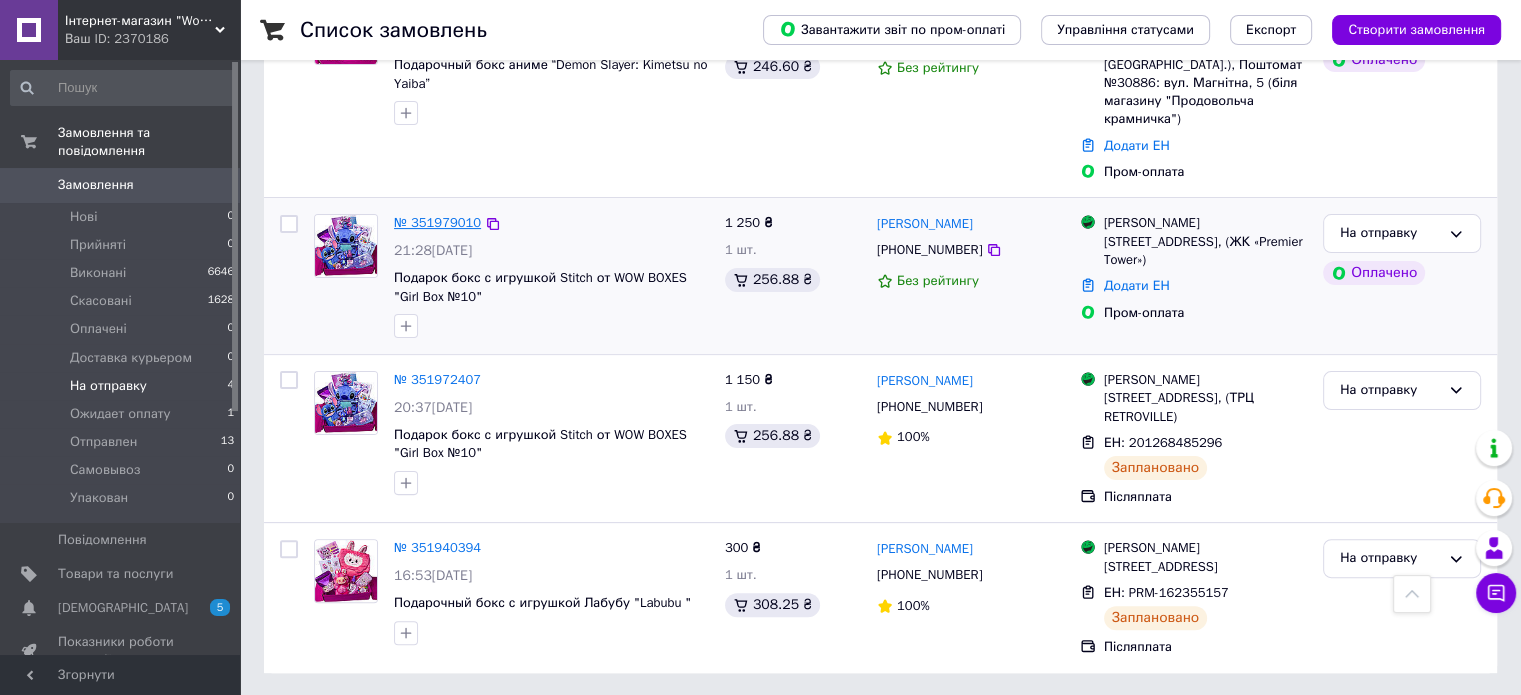 click on "№ 351979010" at bounding box center [437, 222] 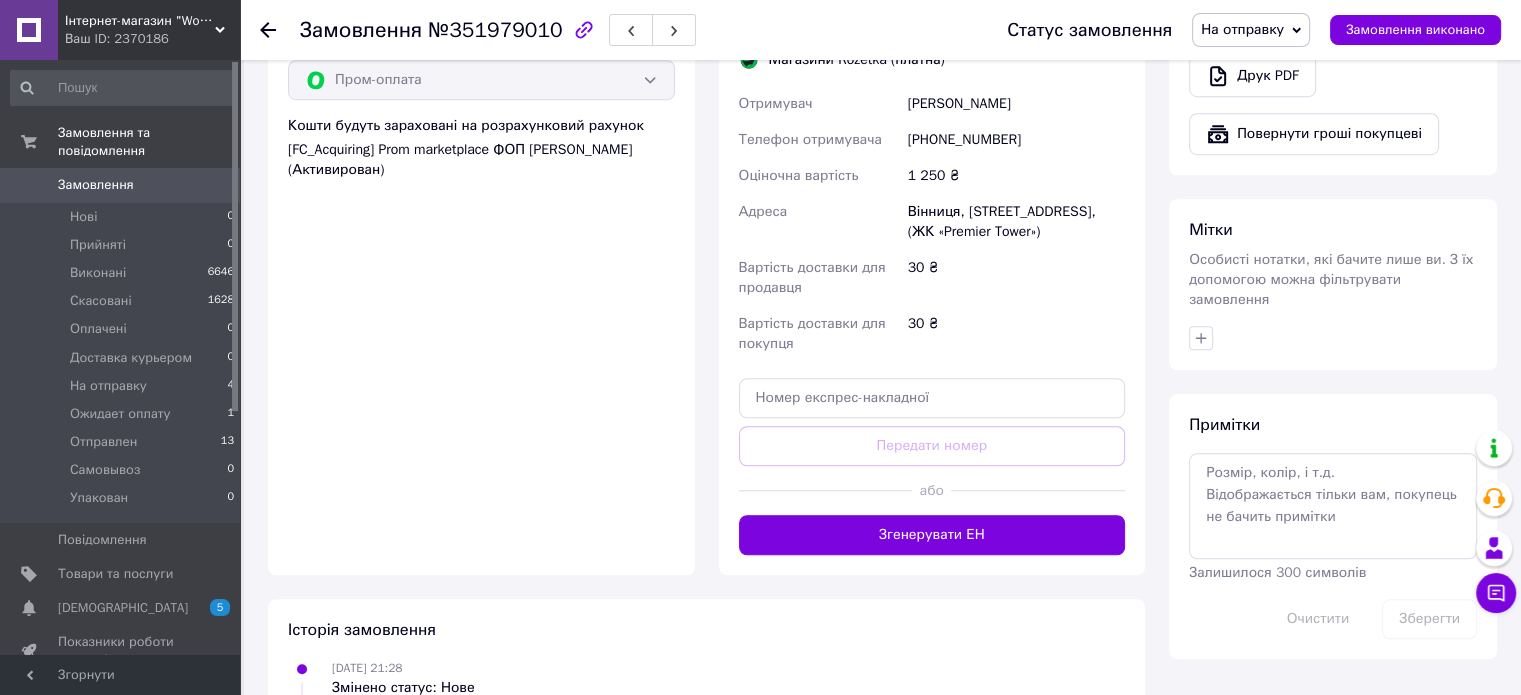 scroll, scrollTop: 1456, scrollLeft: 0, axis: vertical 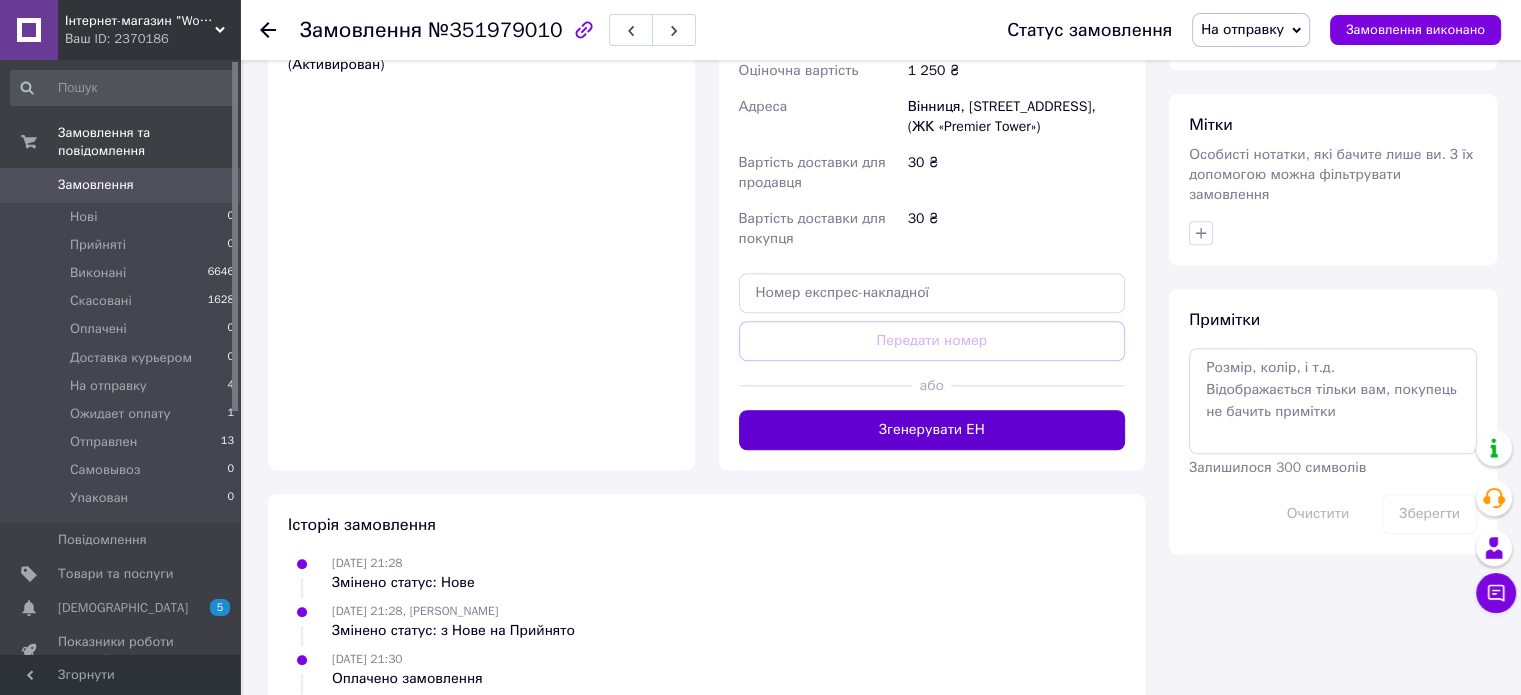 click on "Згенерувати ЕН" at bounding box center [932, 430] 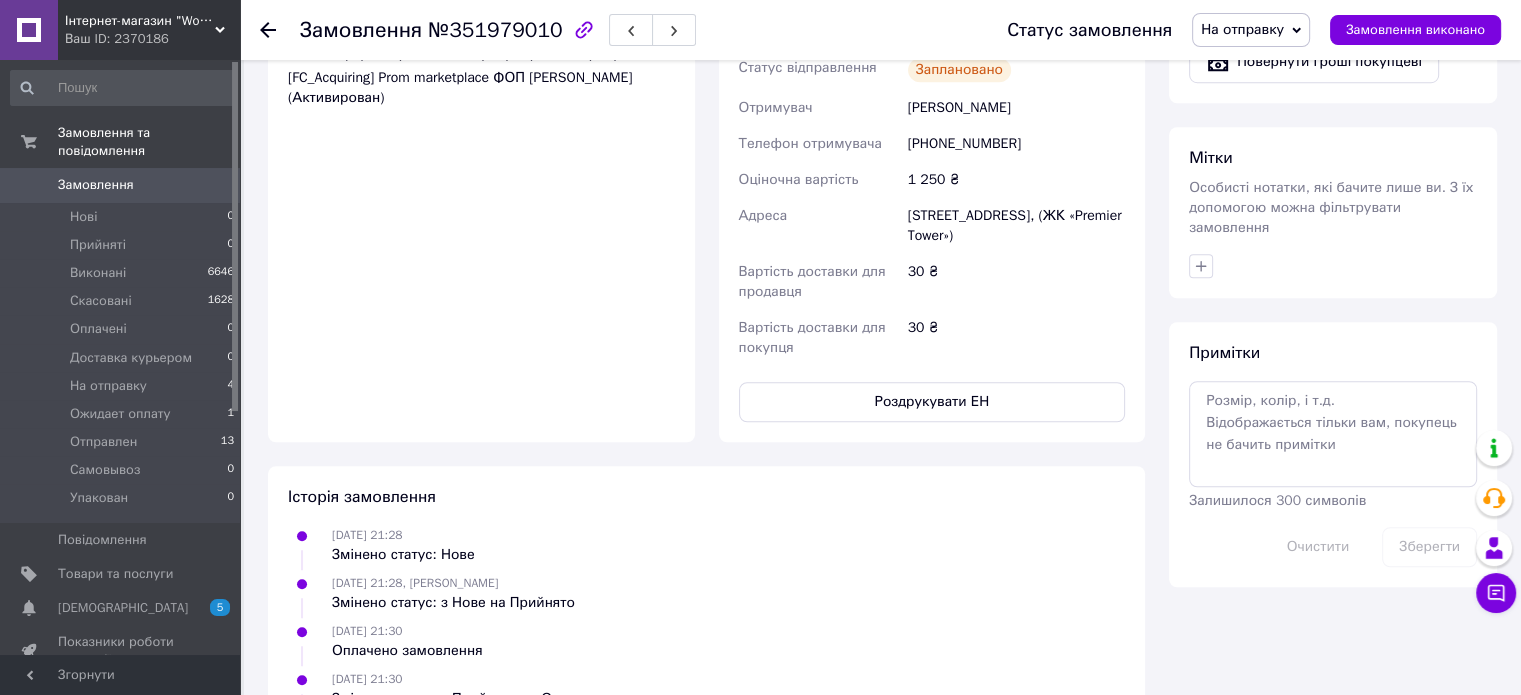 scroll, scrollTop: 1560, scrollLeft: 0, axis: vertical 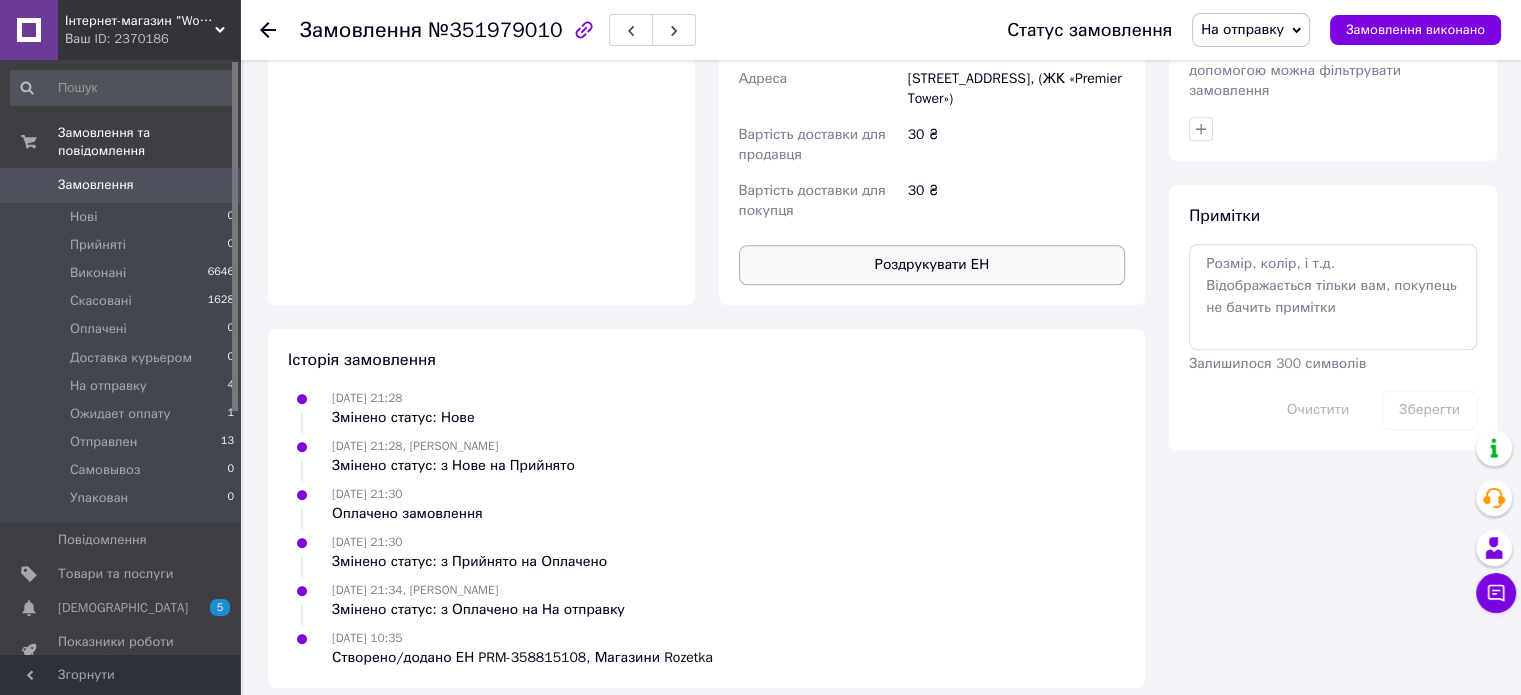 click on "Роздрукувати ЕН" at bounding box center [932, 265] 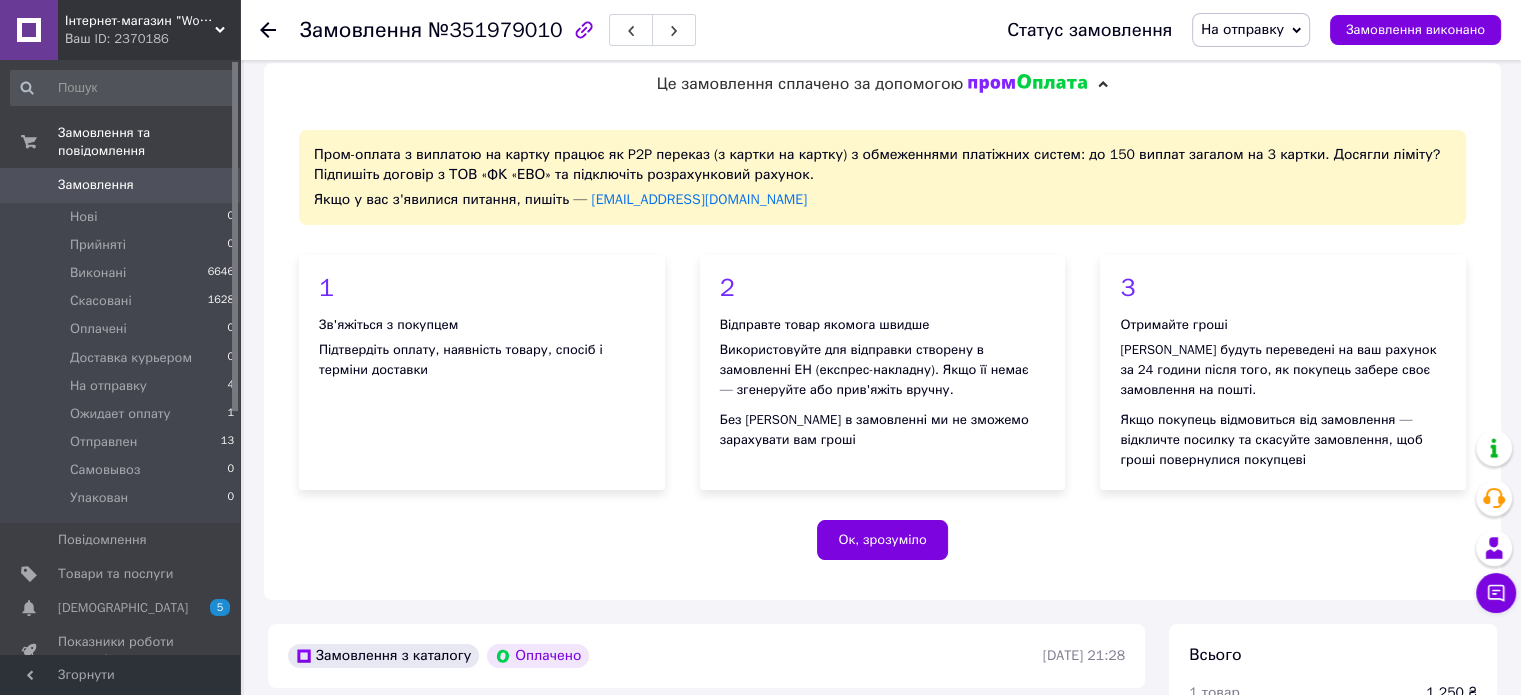 scroll, scrollTop: 0, scrollLeft: 0, axis: both 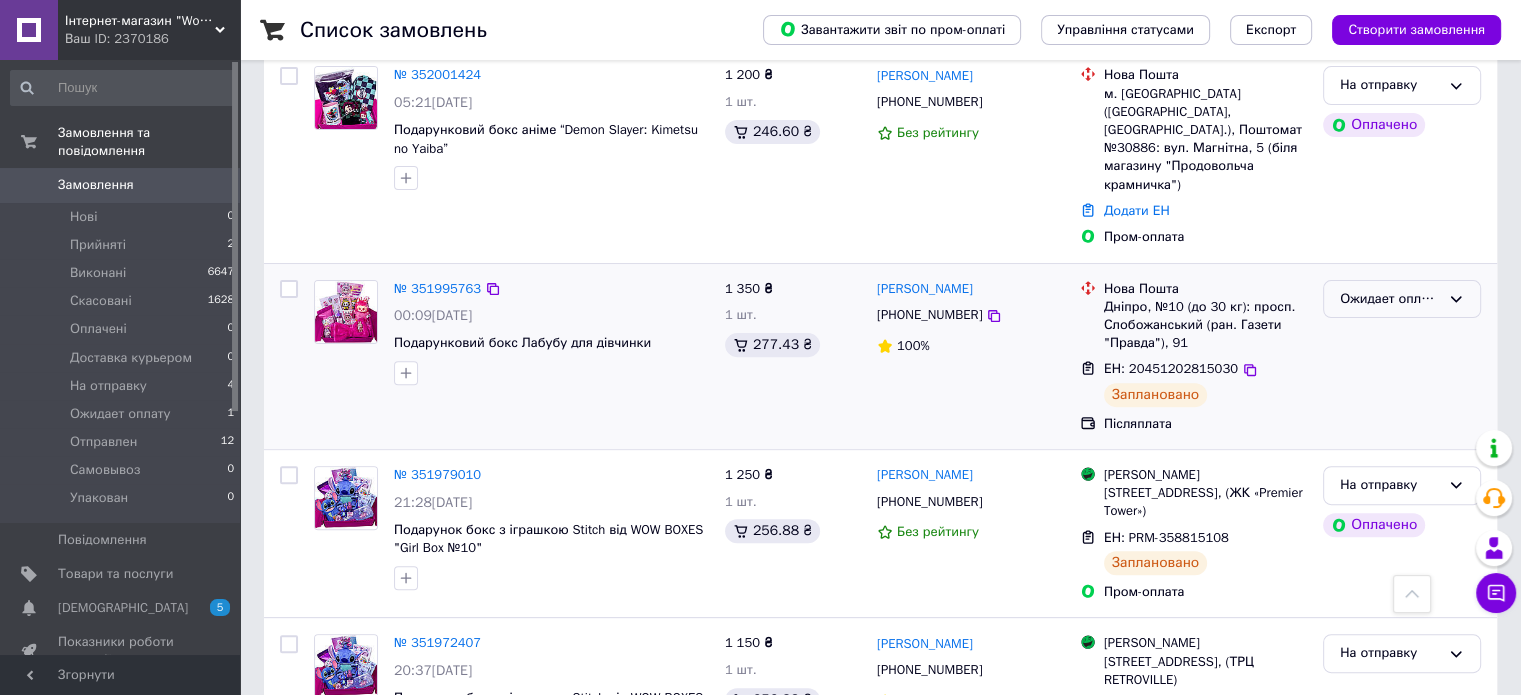 click on "Ожидает оплату" at bounding box center (1390, 299) 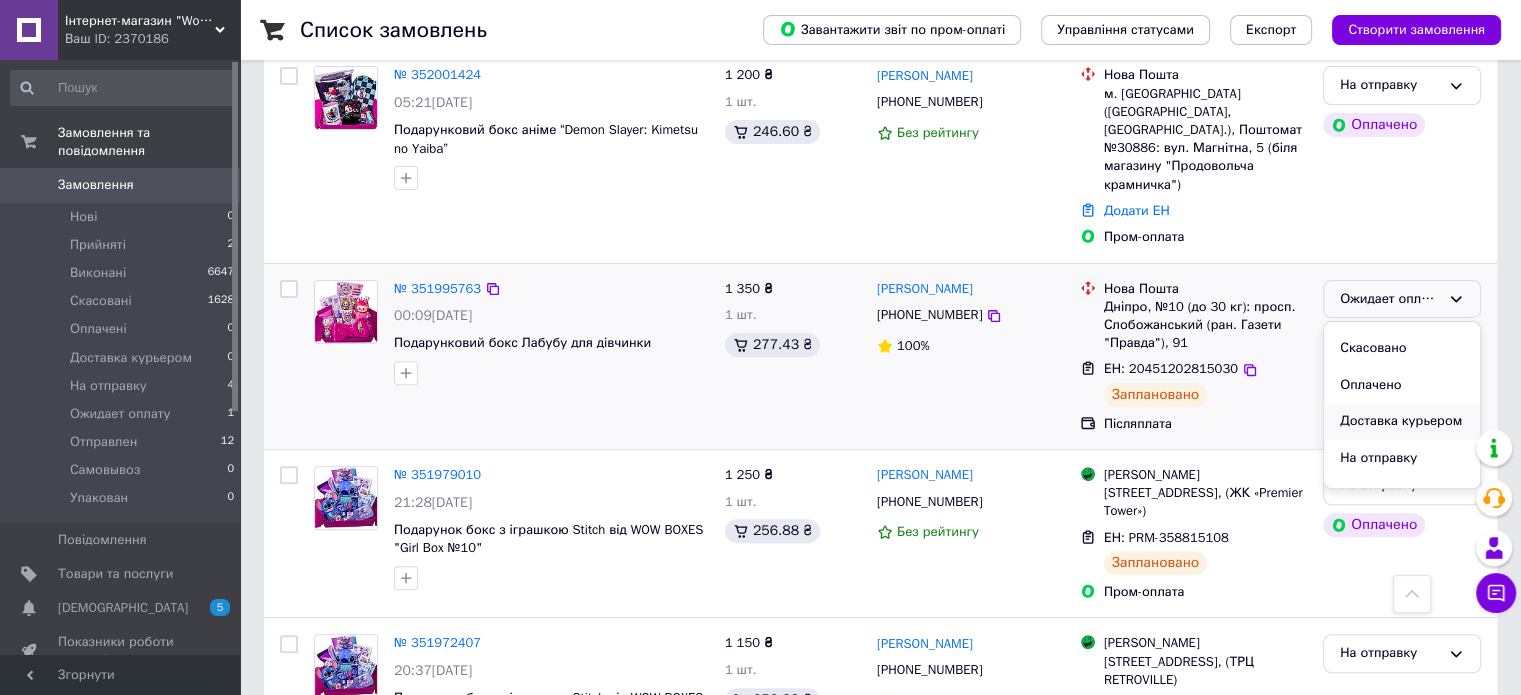 scroll, scrollTop: 100, scrollLeft: 0, axis: vertical 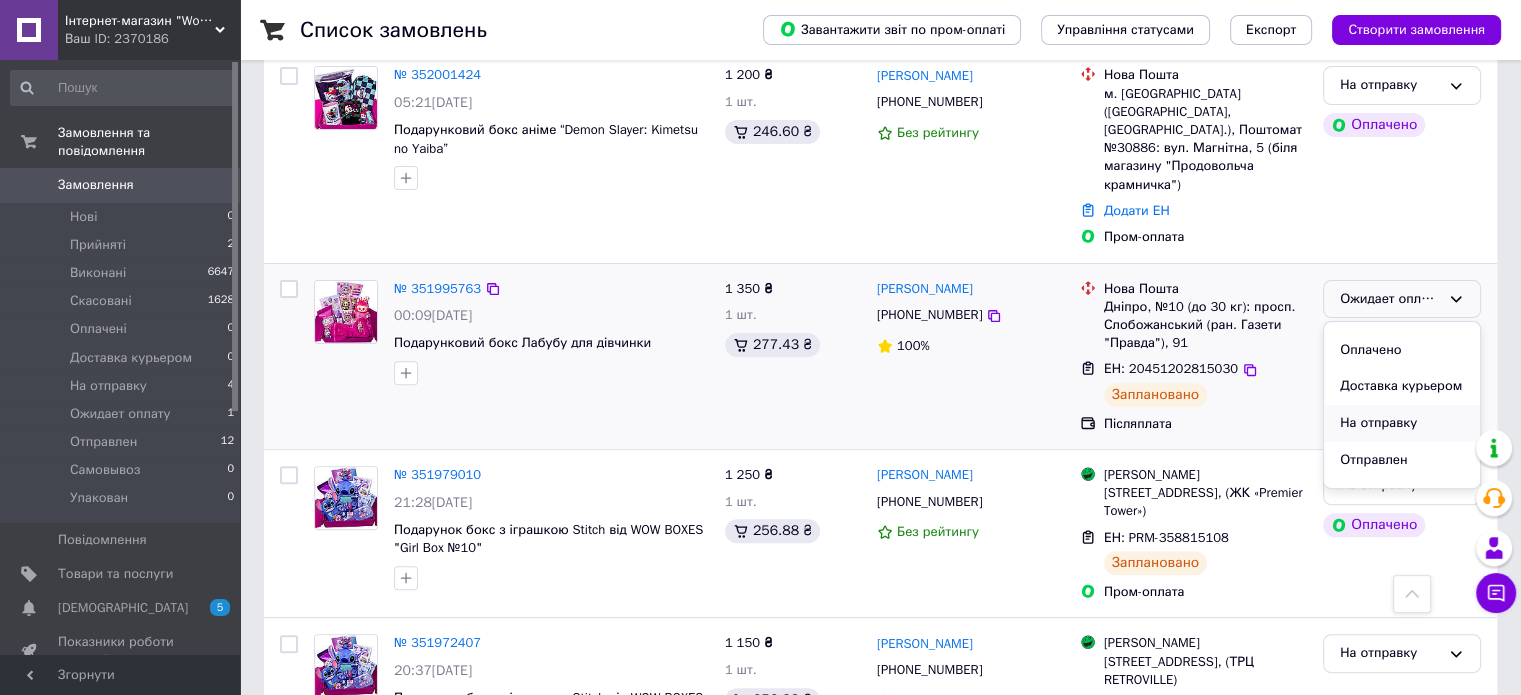 click on "На отправку" at bounding box center (1402, 423) 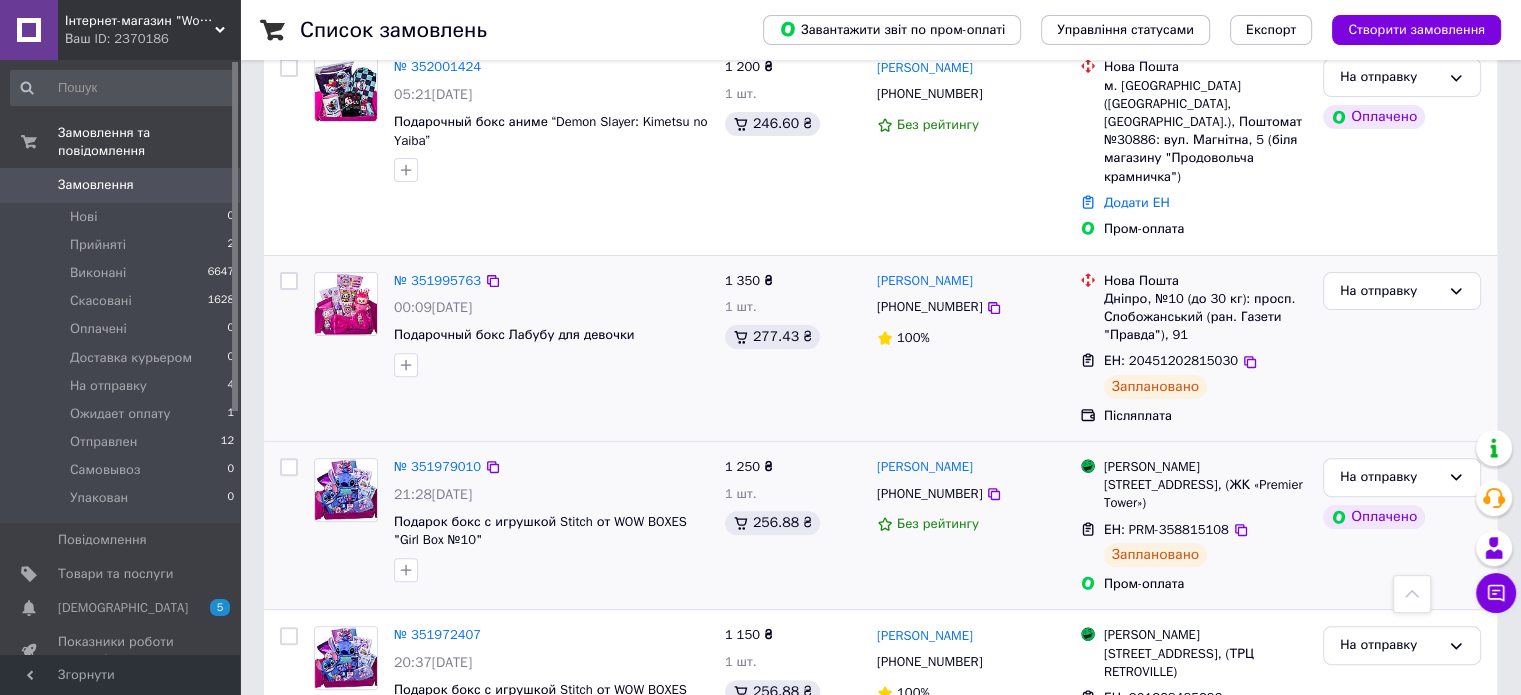 scroll, scrollTop: 600, scrollLeft: 0, axis: vertical 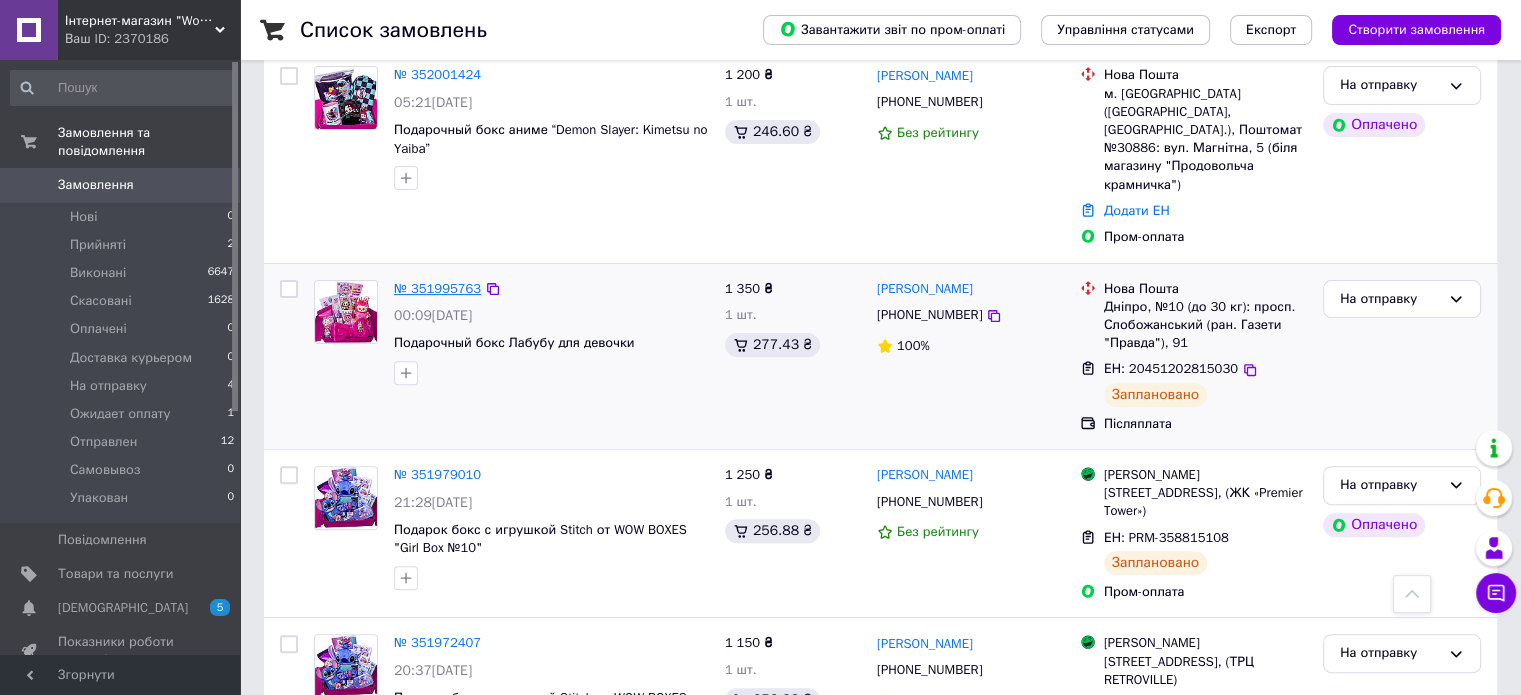 click on "№ 351995763" at bounding box center [437, 288] 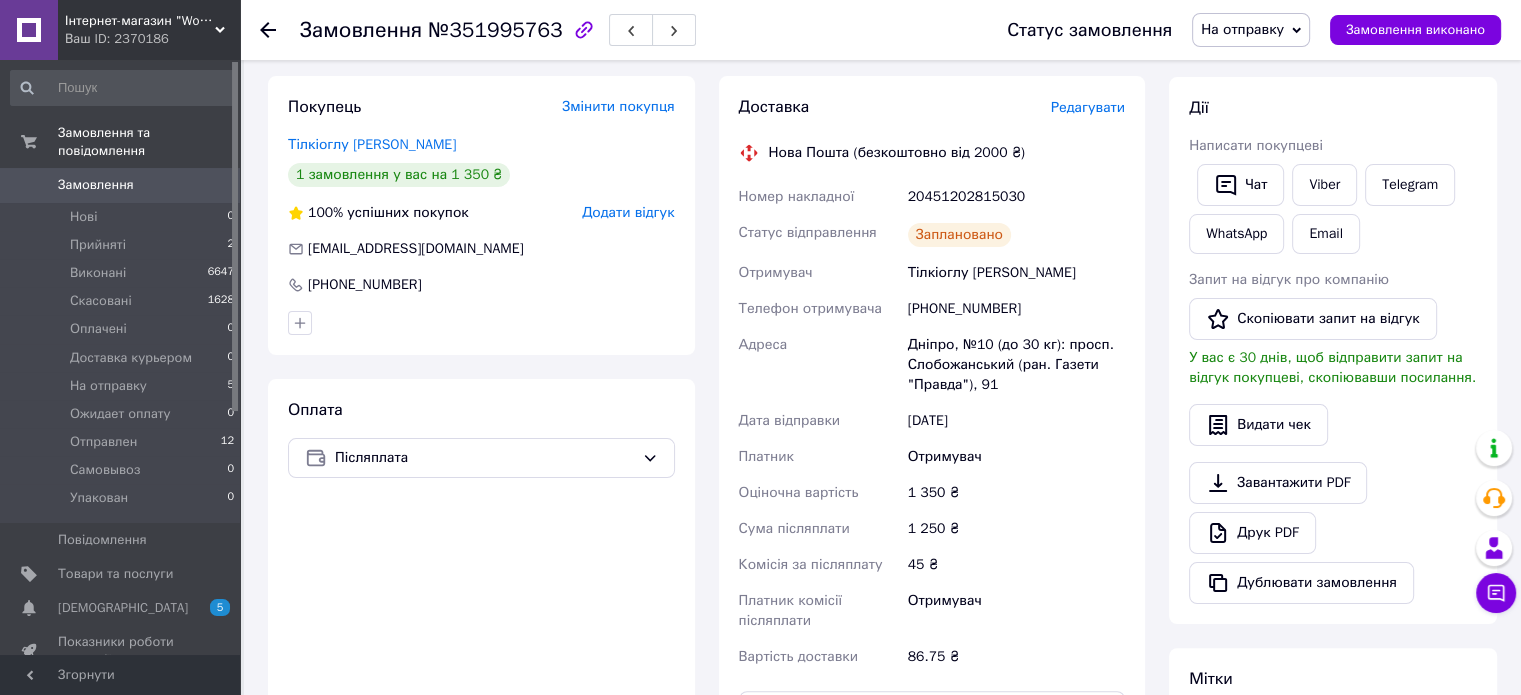 scroll, scrollTop: 200, scrollLeft: 0, axis: vertical 